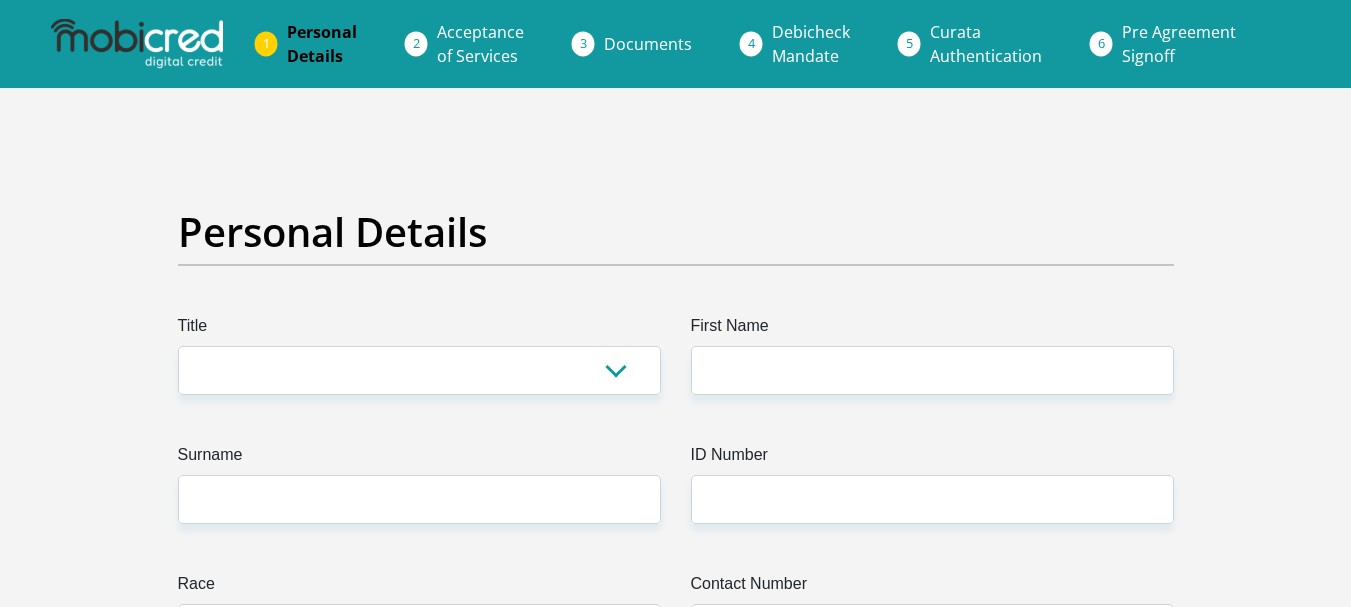 scroll, scrollTop: 0, scrollLeft: 0, axis: both 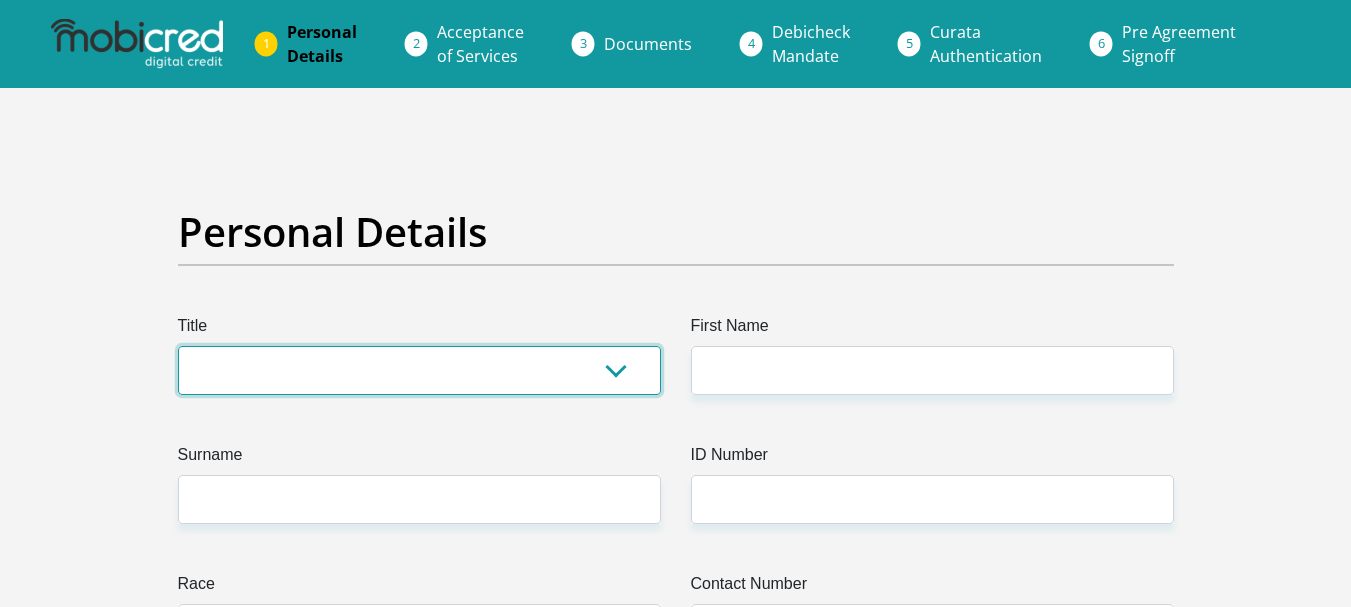 click on "Mr
Ms
Mrs
Dr
Other" at bounding box center (419, 370) 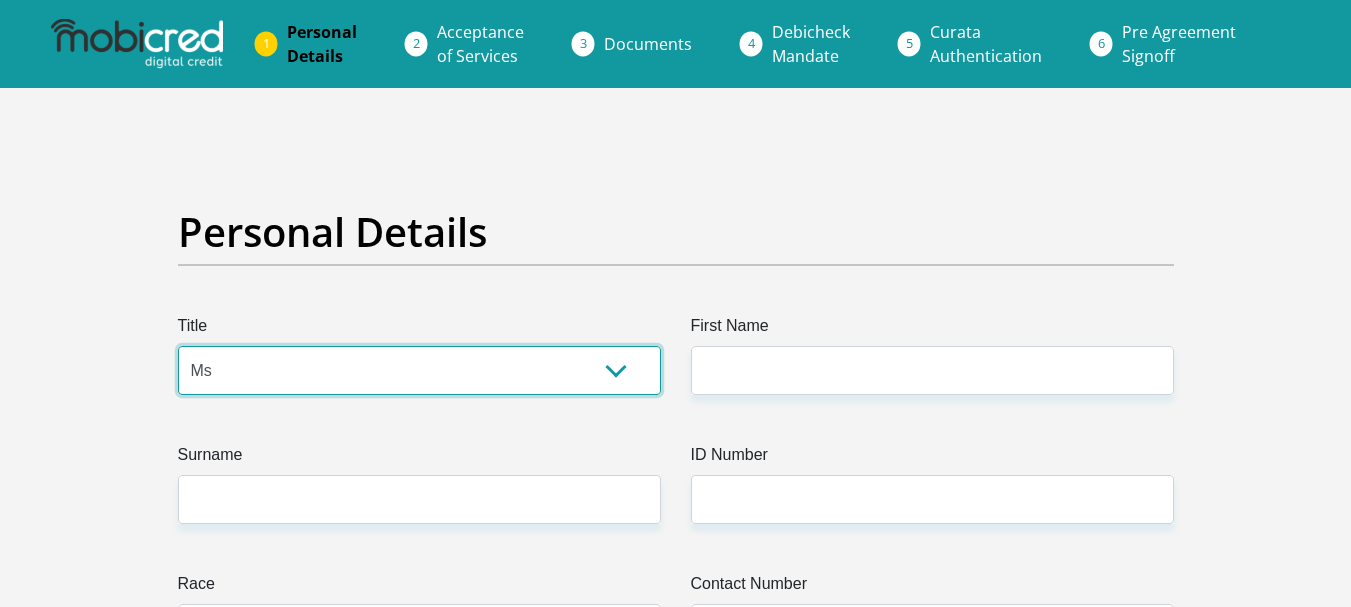 click on "Mr
Ms
Mrs
Dr
Other" at bounding box center [419, 370] 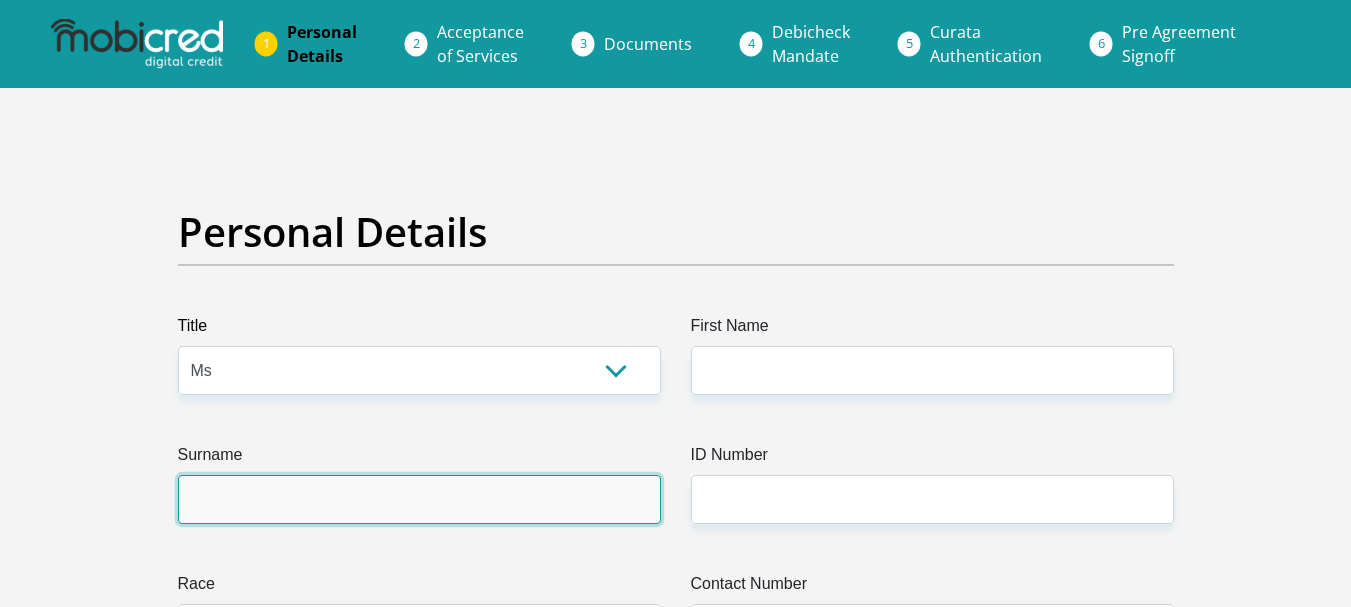 click on "Surname" at bounding box center (419, 499) 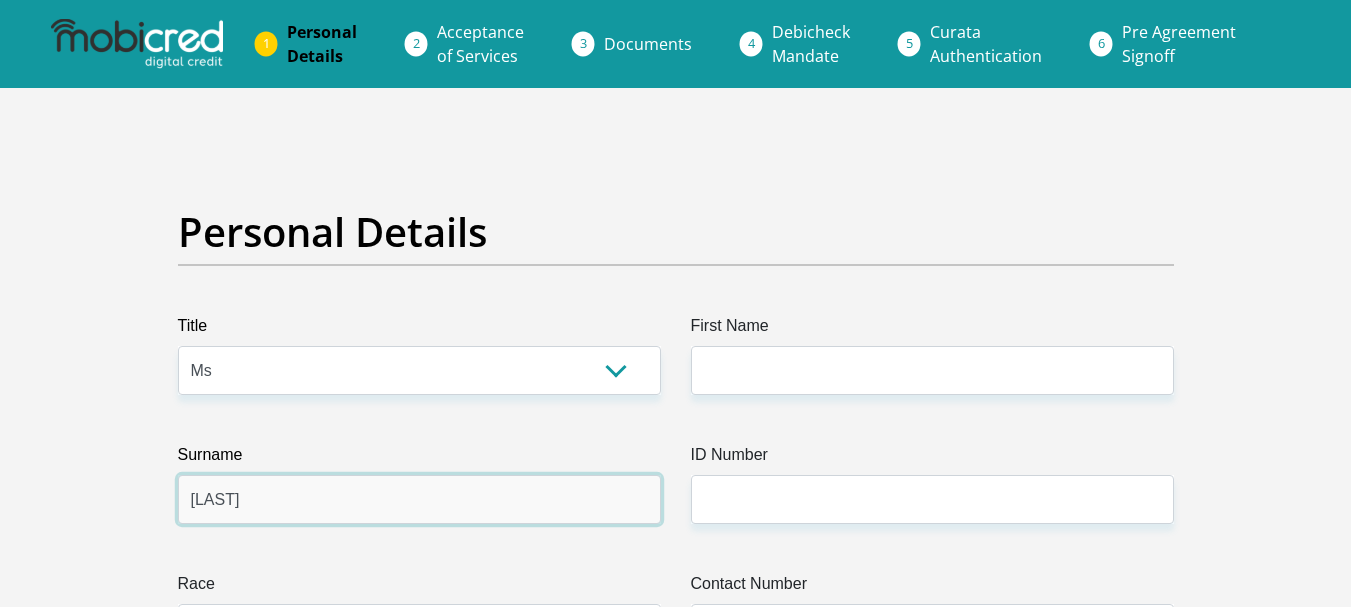 type on "[LAST]" 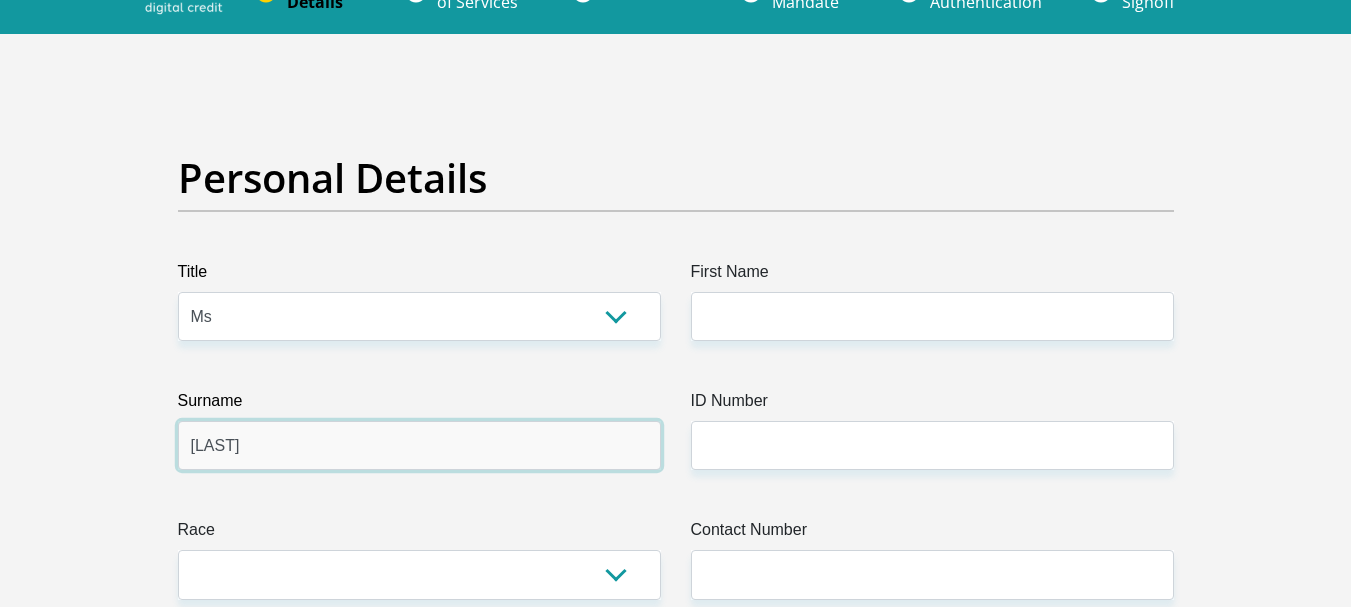 scroll, scrollTop: 200, scrollLeft: 0, axis: vertical 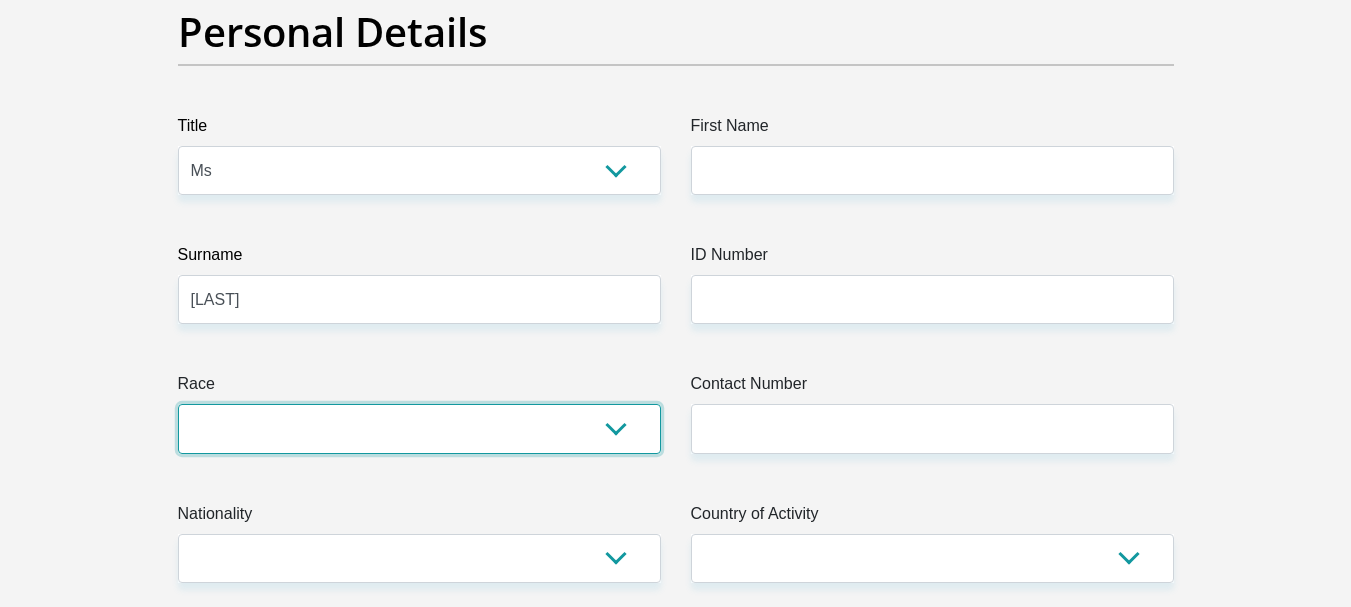 click on "Black
Coloured
Indian
White
Other" at bounding box center [419, 428] 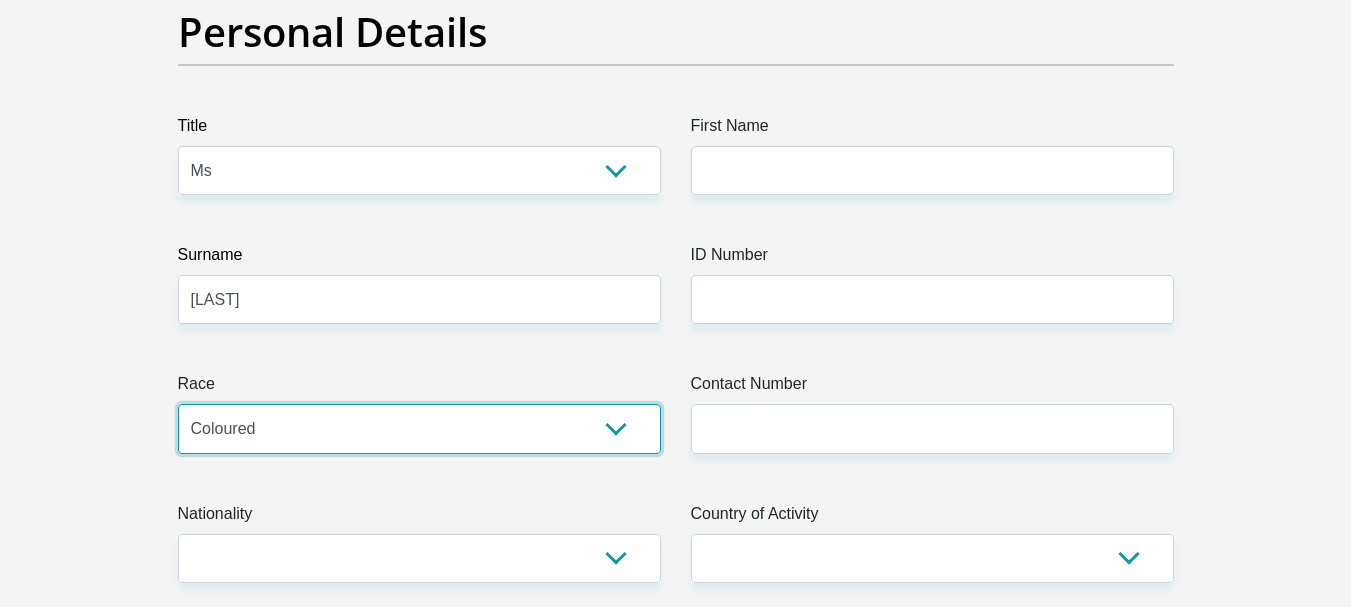 click on "Black
Coloured
Indian
White
Other" at bounding box center (419, 428) 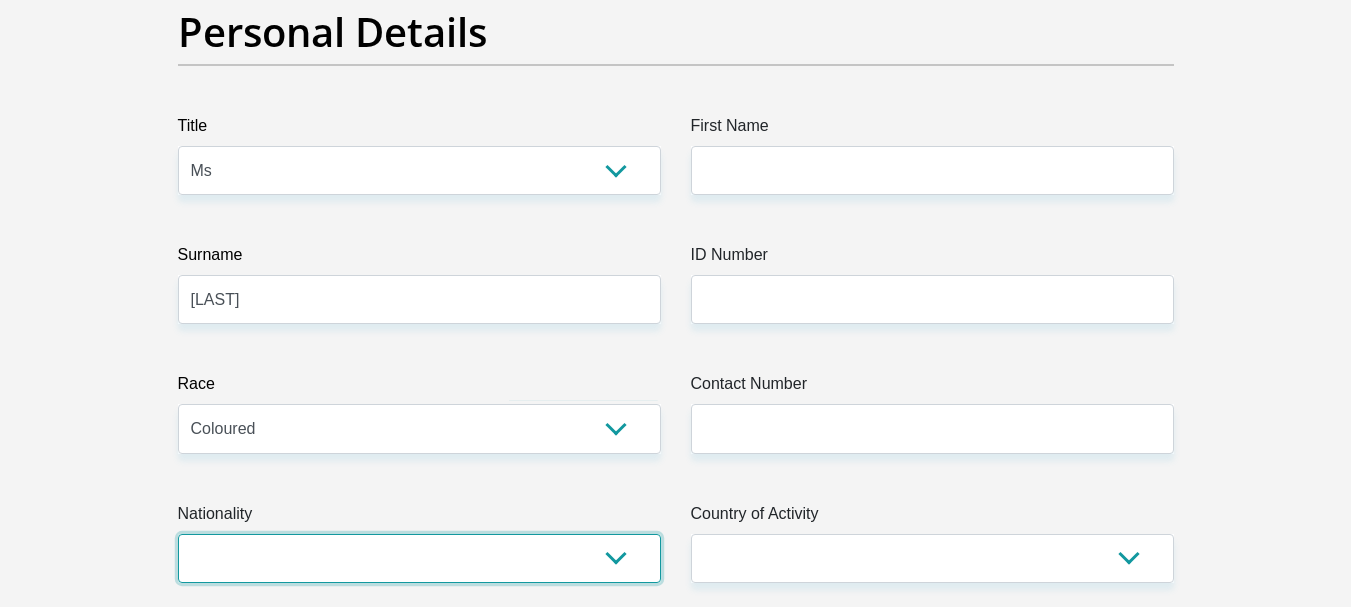 click on "South Africa
Afghanistan
Aland Islands
Albania
Algeria
America Samoa
American Virgin Islands
Andorra
Angola
Anguilla
Antarctica
Antigua and Barbuda
Argentina
Armenia
Aruba
Ascension Island
Australia
Austria
Azerbaijan
Bahamas
Bahrain
Bangladesh
Barbados
Chad" at bounding box center [419, 558] 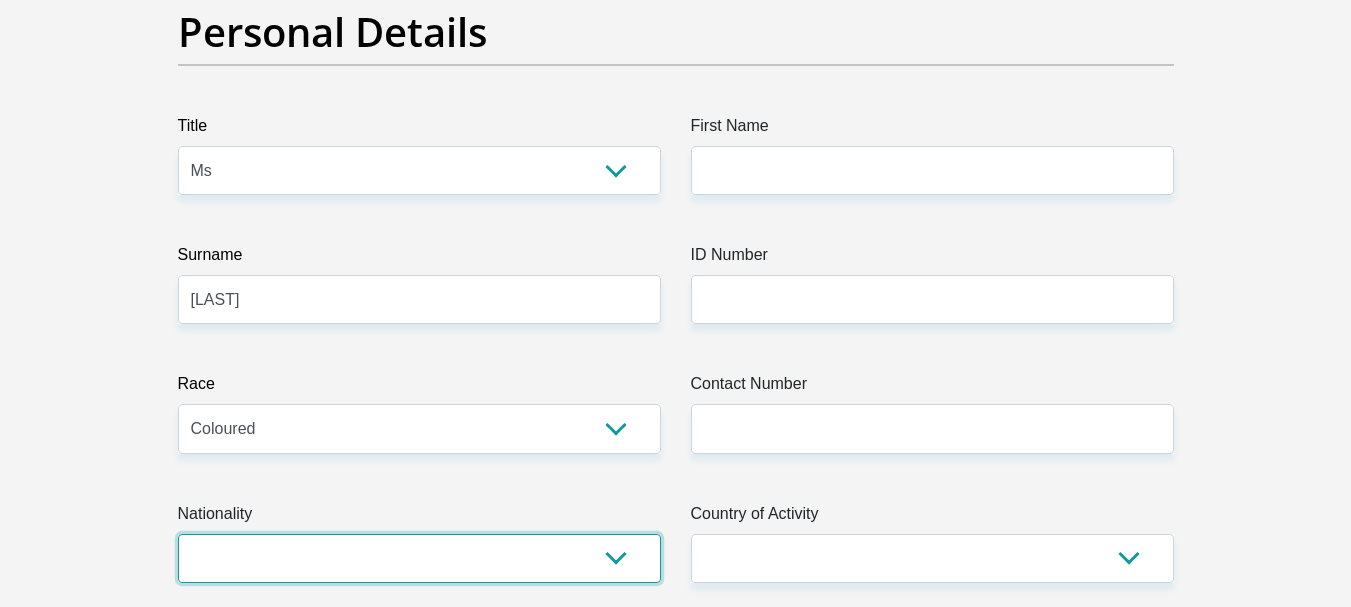 select on "ZAF" 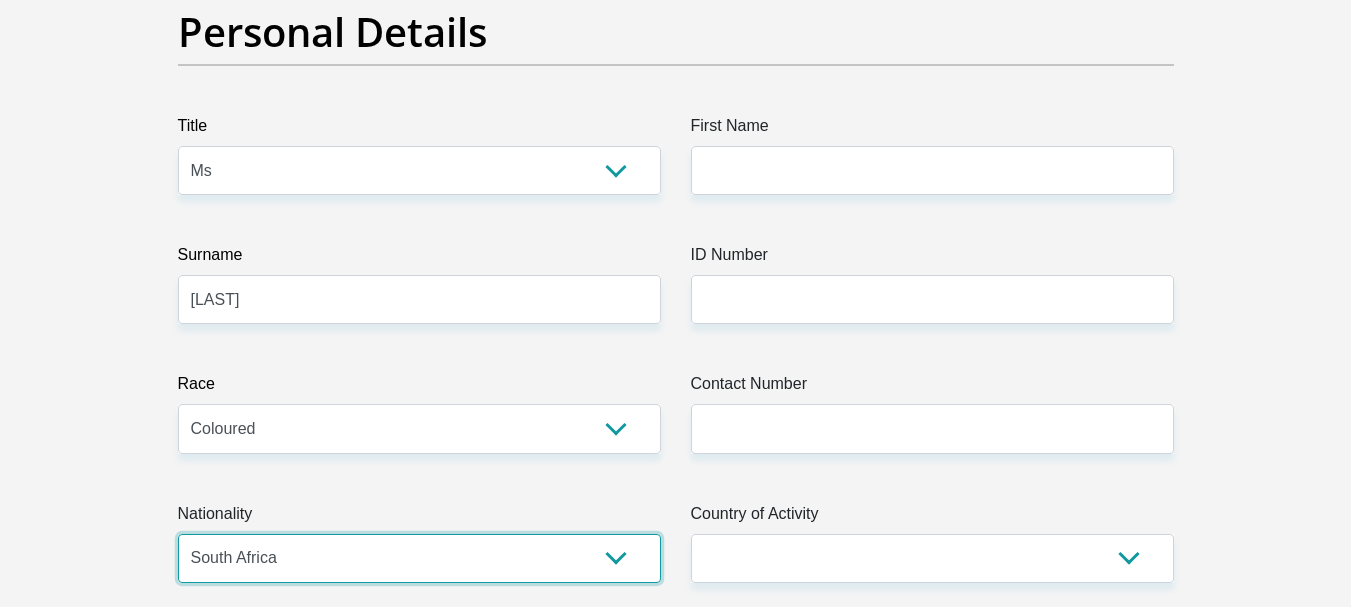 click on "South Africa
Afghanistan
Aland Islands
Albania
Algeria
America Samoa
American Virgin Islands
Andorra
Angola
Anguilla
Antarctica
Antigua and Barbuda
Argentina
Armenia
Aruba
Ascension Island
Australia
Austria
Azerbaijan
Bahamas
Bahrain
Bangladesh
Barbados
Chad" at bounding box center [419, 558] 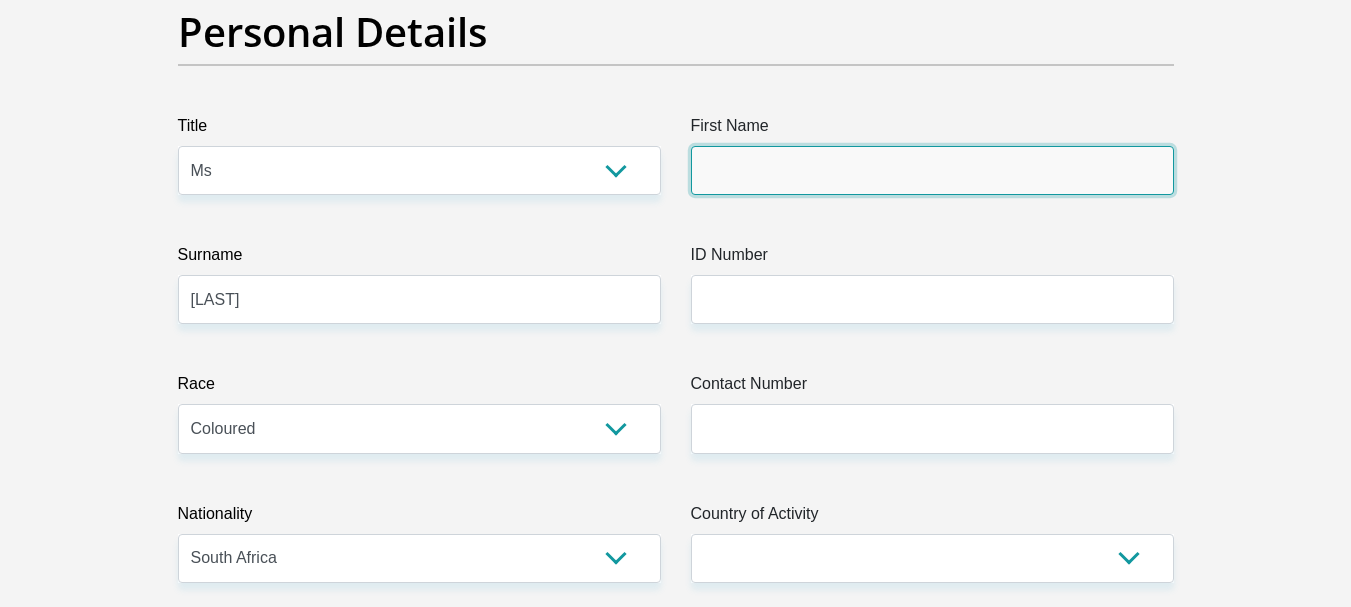 click on "First Name" at bounding box center (932, 170) 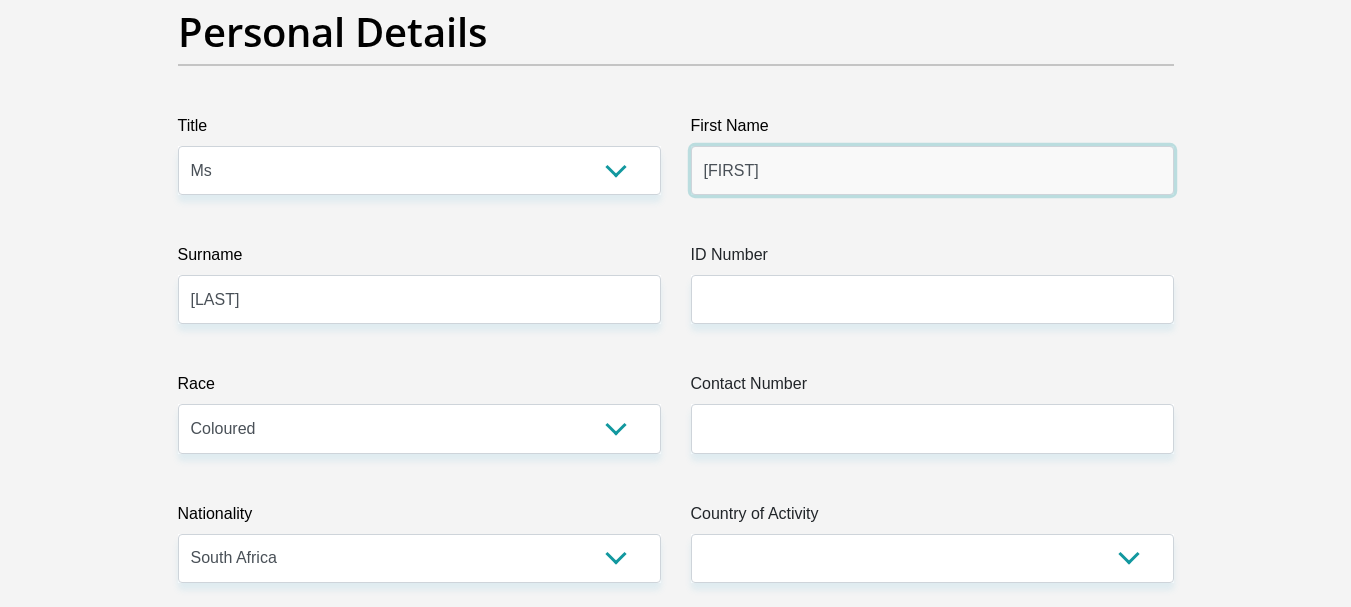 type on "[FIRST]" 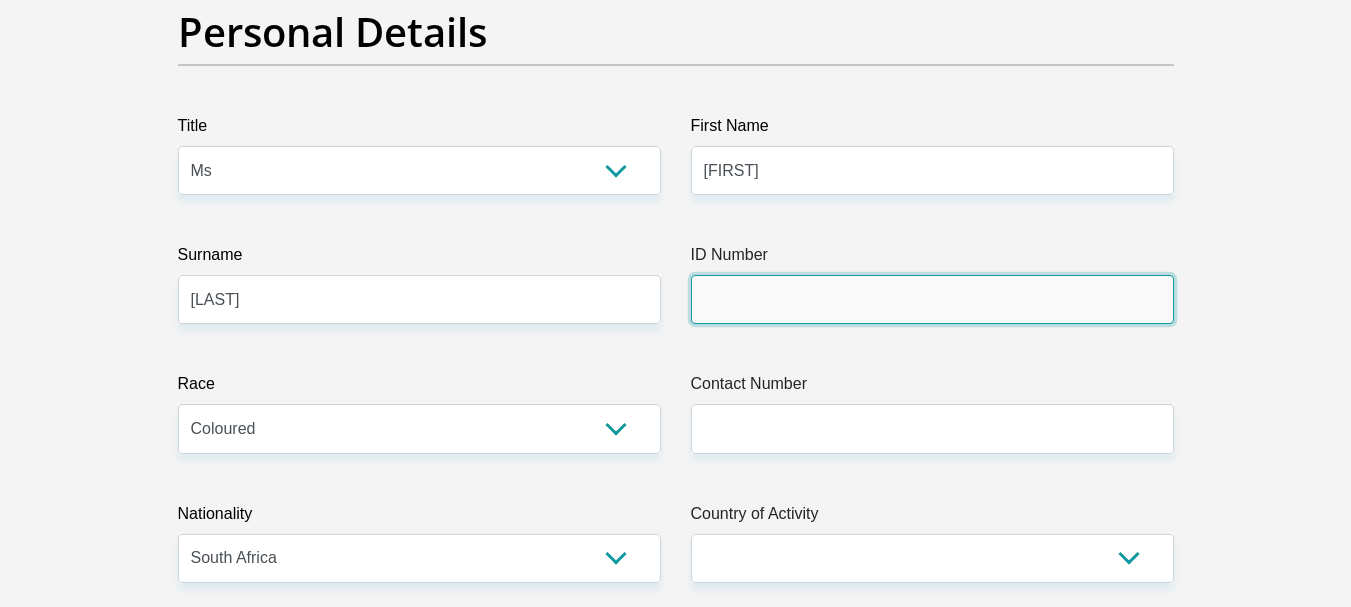 click on "ID Number" at bounding box center (932, 299) 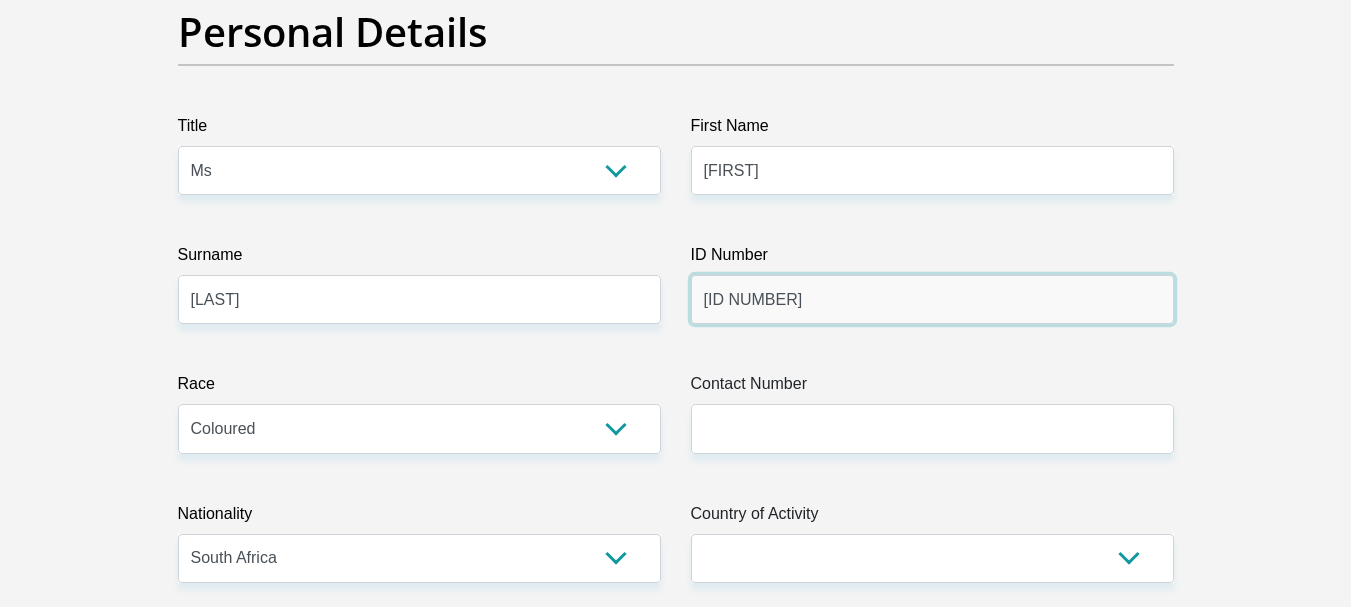 type on "[ID NUMBER]" 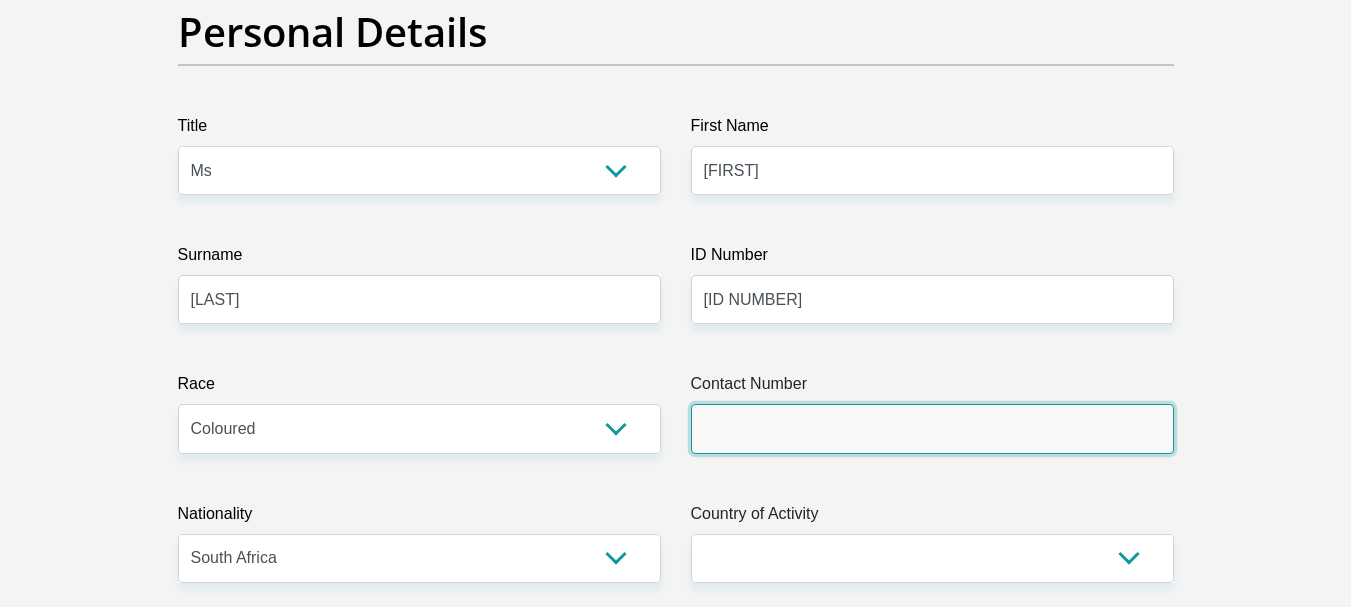 click on "Contact Number" at bounding box center [932, 428] 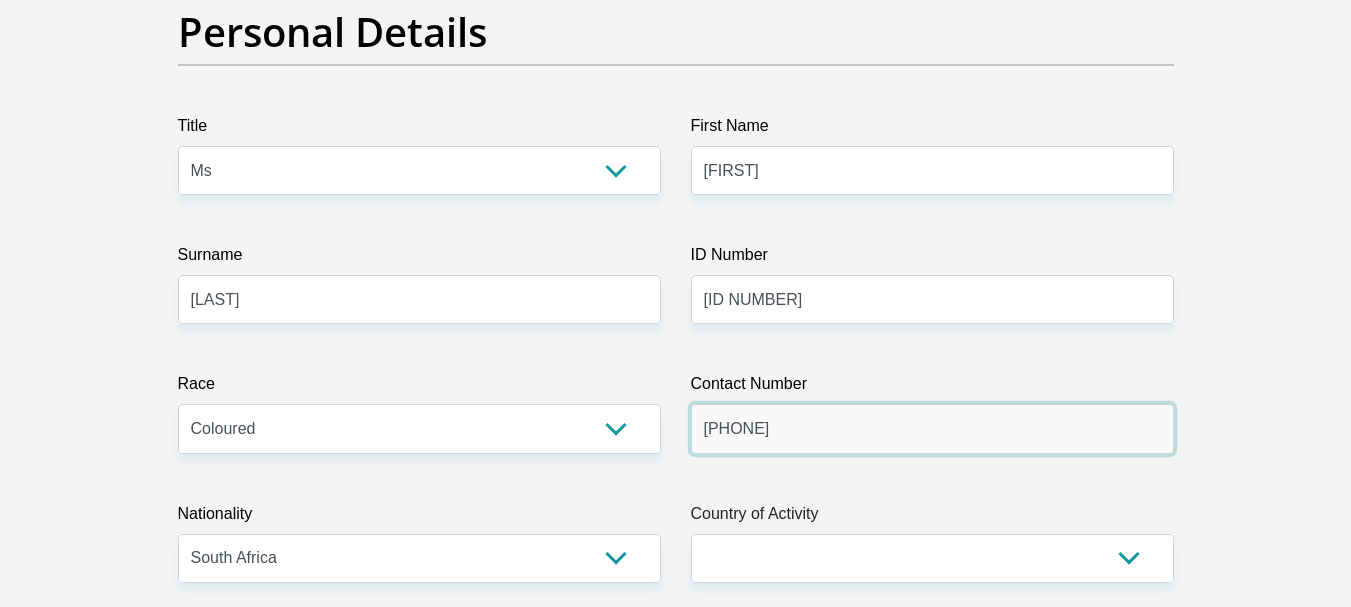 type on "[PHONE]" 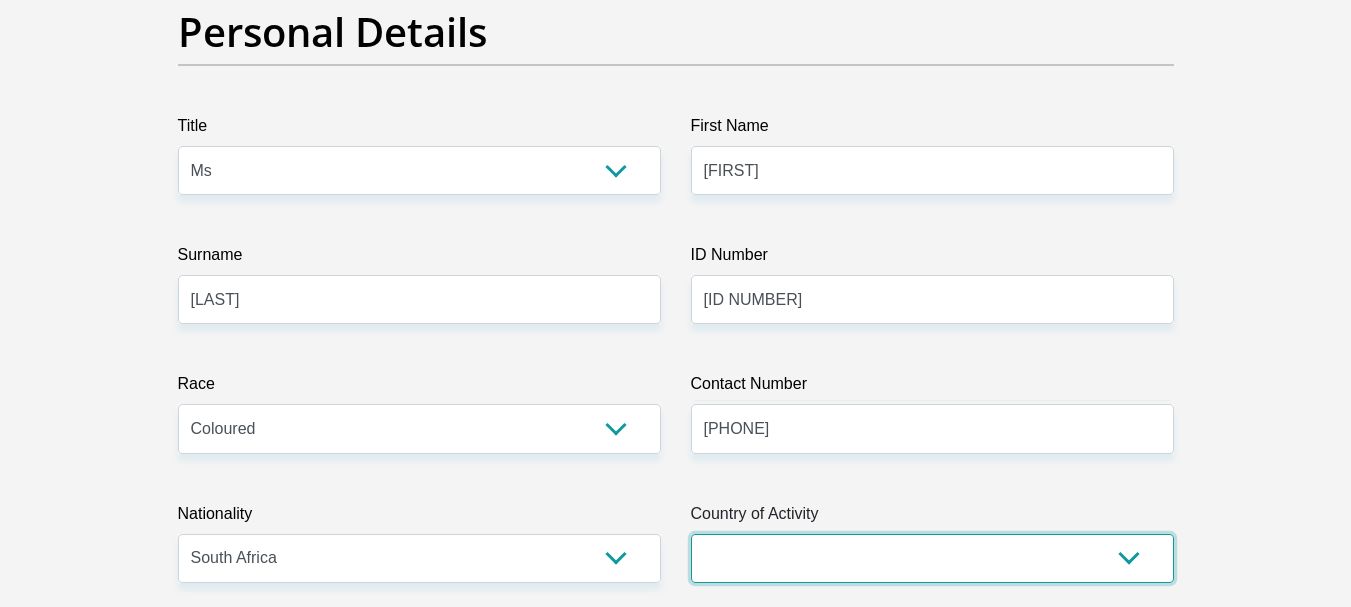 click on "South Africa
Afghanistan
Aland Islands
Albania
Algeria
America Samoa
American Virgin Islands
Andorra
Angola
Anguilla
Antarctica
Antigua and Barbuda
Argentina
Armenia
Aruba
Ascension Island
Australia
Austria
Azerbaijan
Chad" at bounding box center [932, 558] 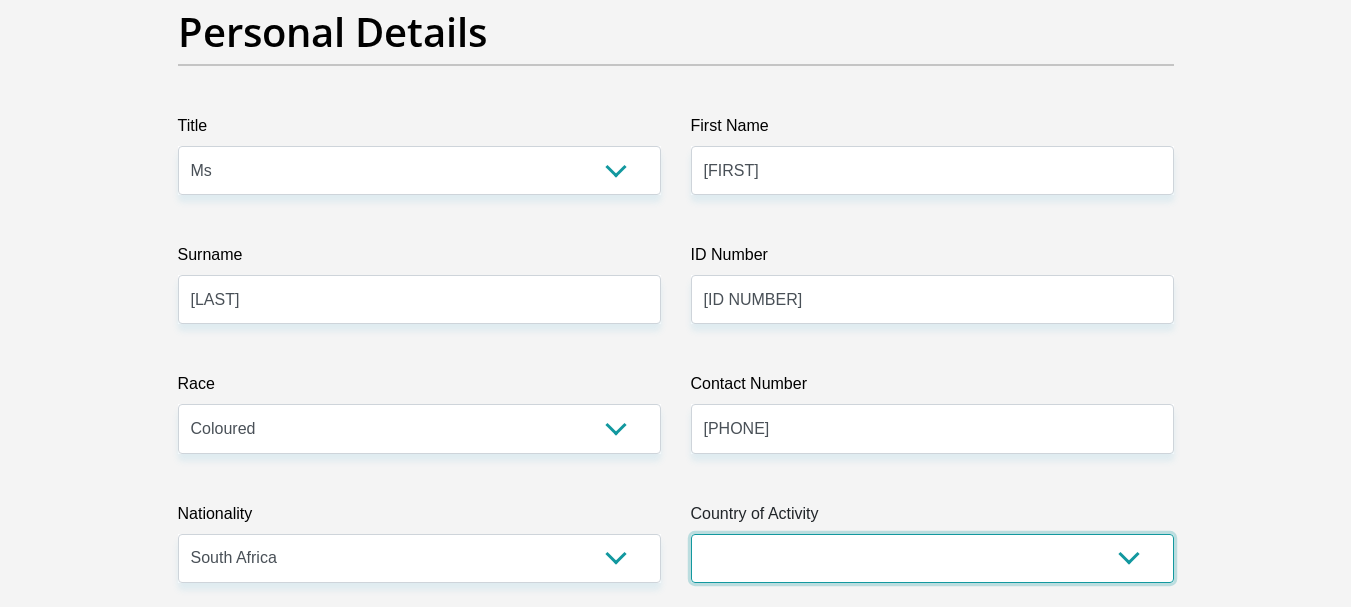 select on "ZAF" 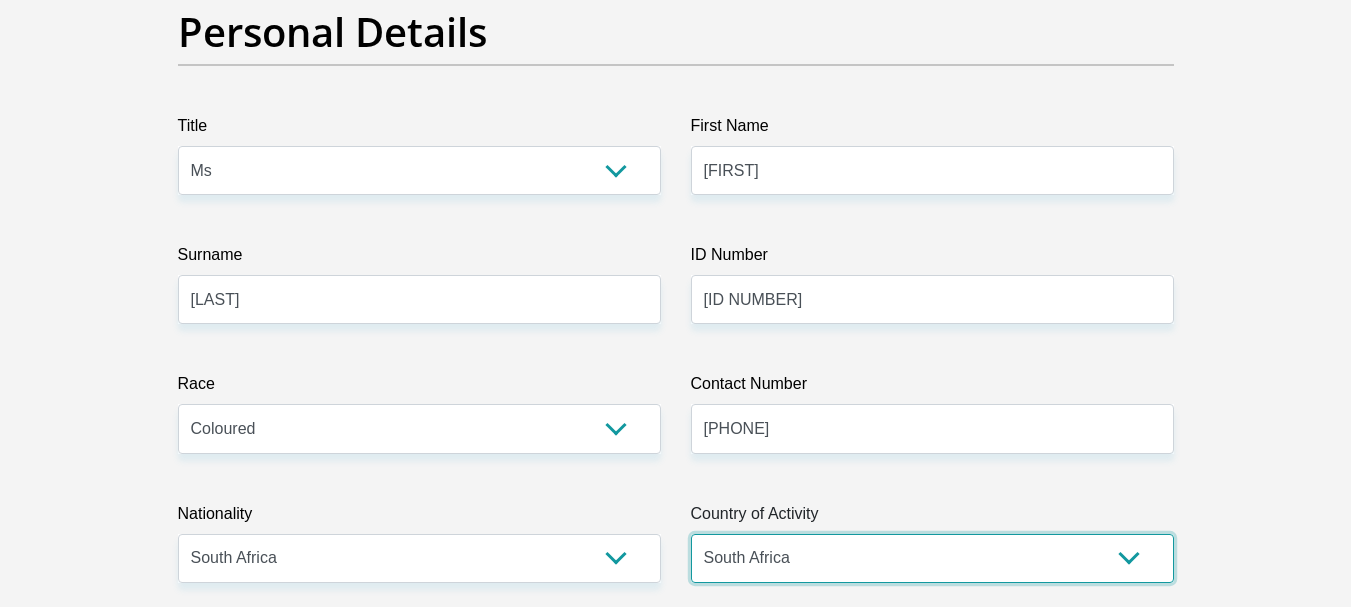 click on "South Africa
Afghanistan
Aland Islands
Albania
Algeria
America Samoa
American Virgin Islands
Andorra
Angola
Anguilla
Antarctica
Antigua and Barbuda
Argentina
Armenia
Aruba
Ascension Island
Australia
Austria
Azerbaijan
Chad" at bounding box center [932, 558] 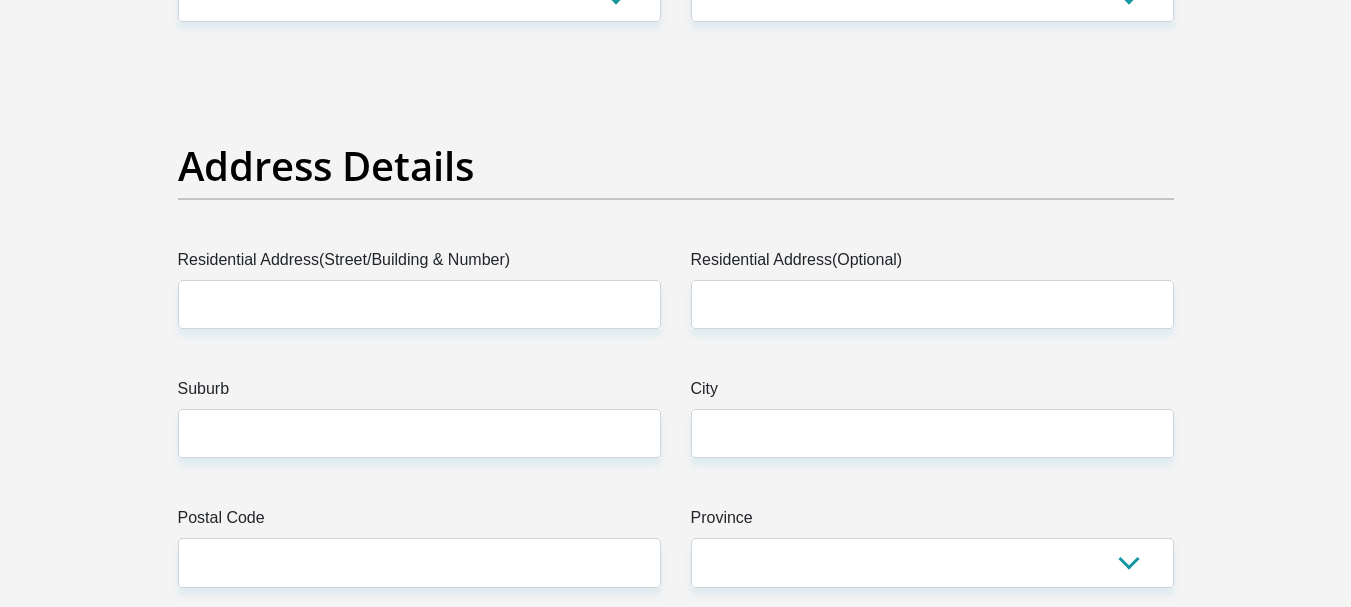 scroll, scrollTop: 900, scrollLeft: 0, axis: vertical 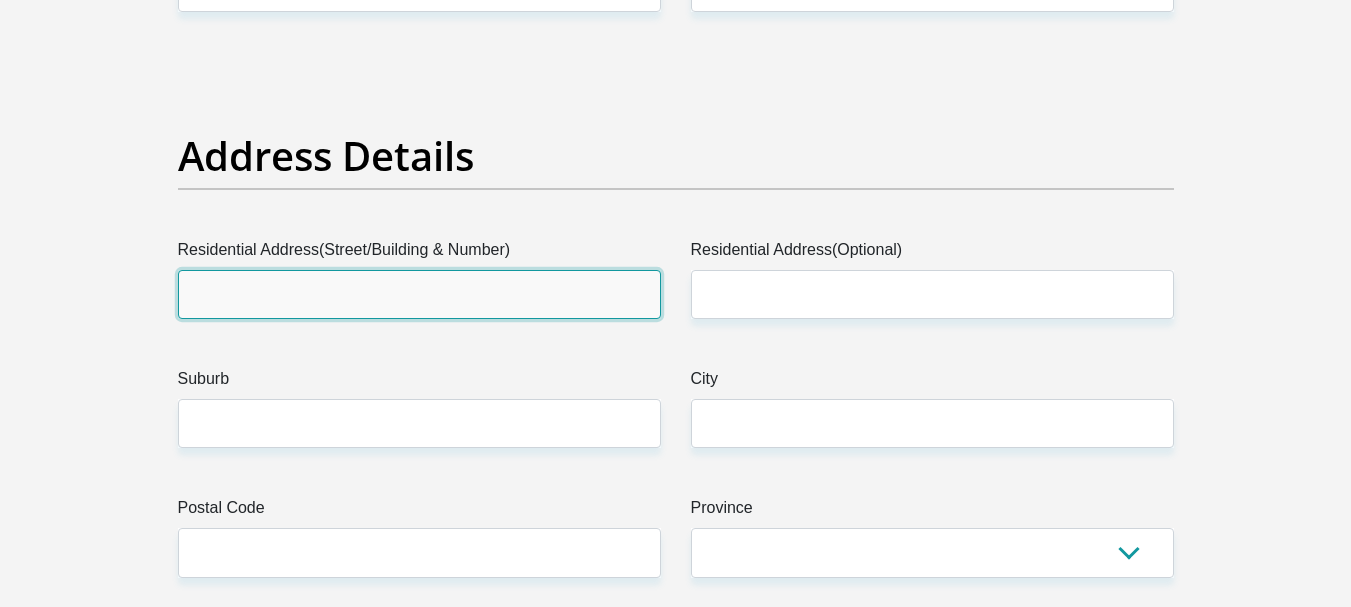 click on "Residential Address(Street/Building & Number)" at bounding box center [419, 294] 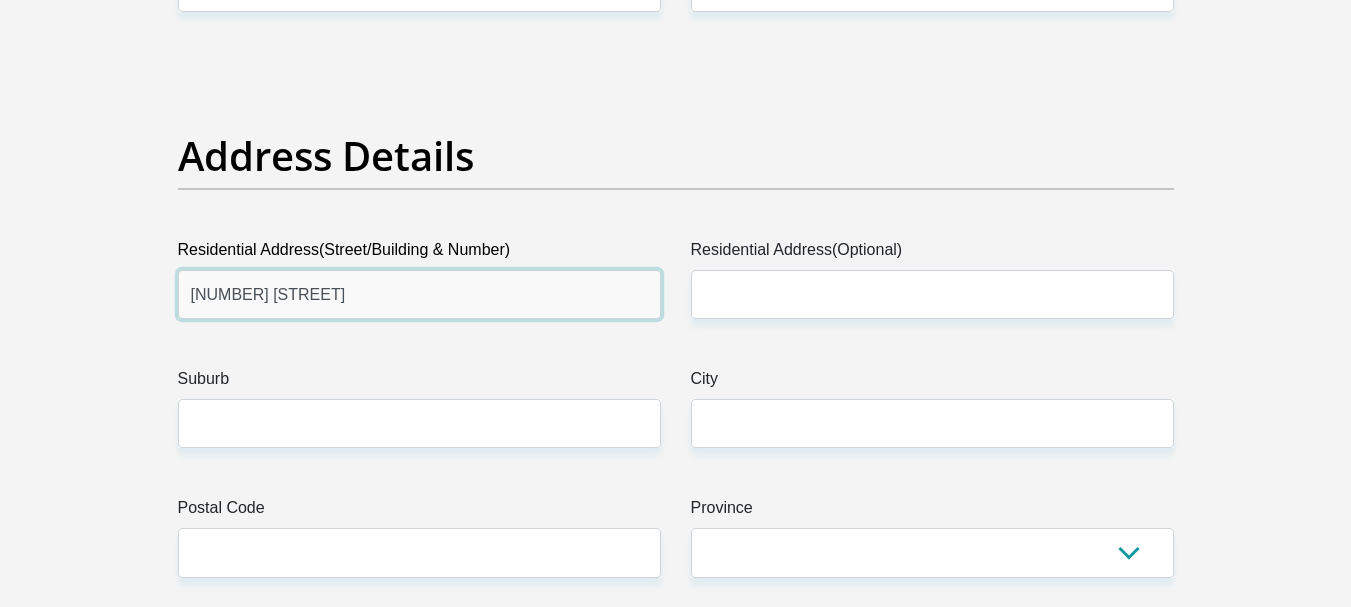 click on "[NUMBER] [STREET]" at bounding box center (419, 294) 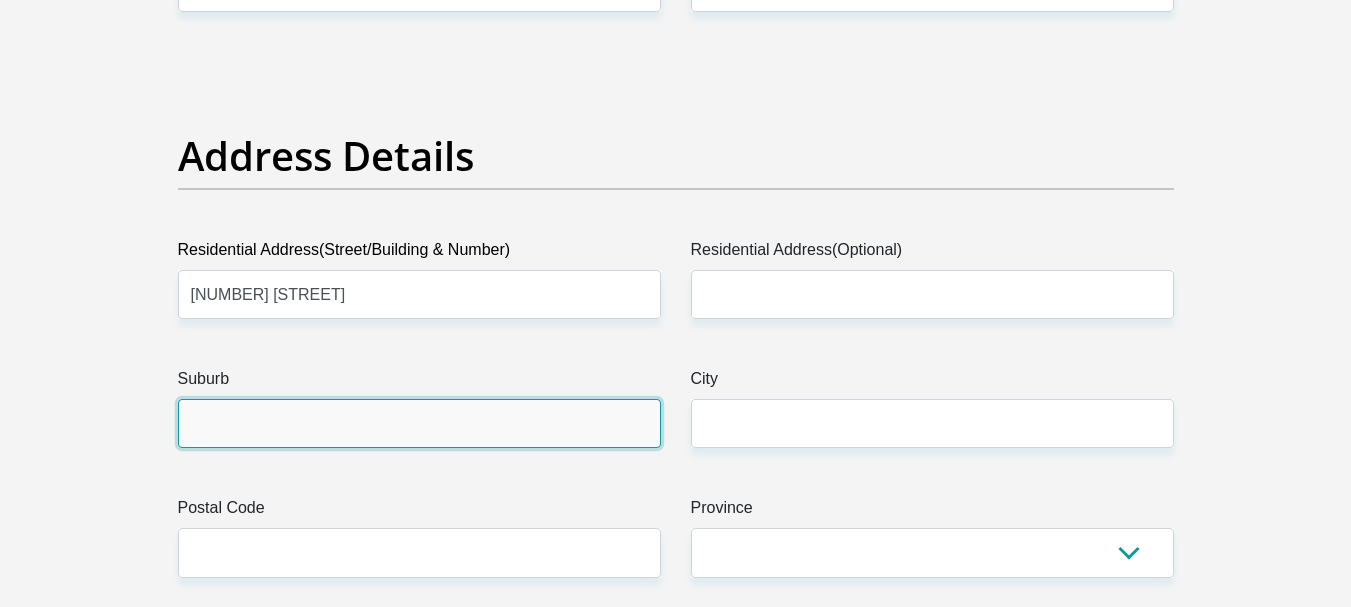 click on "Suburb" at bounding box center [419, 423] 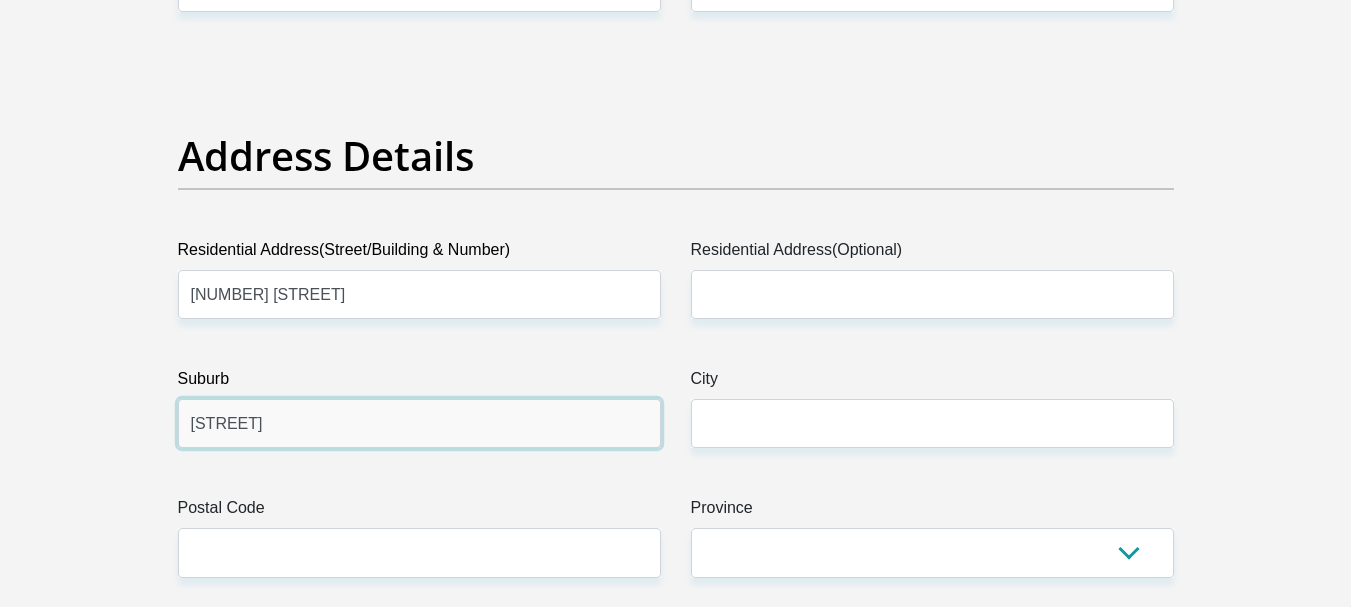 type on "[STREET]" 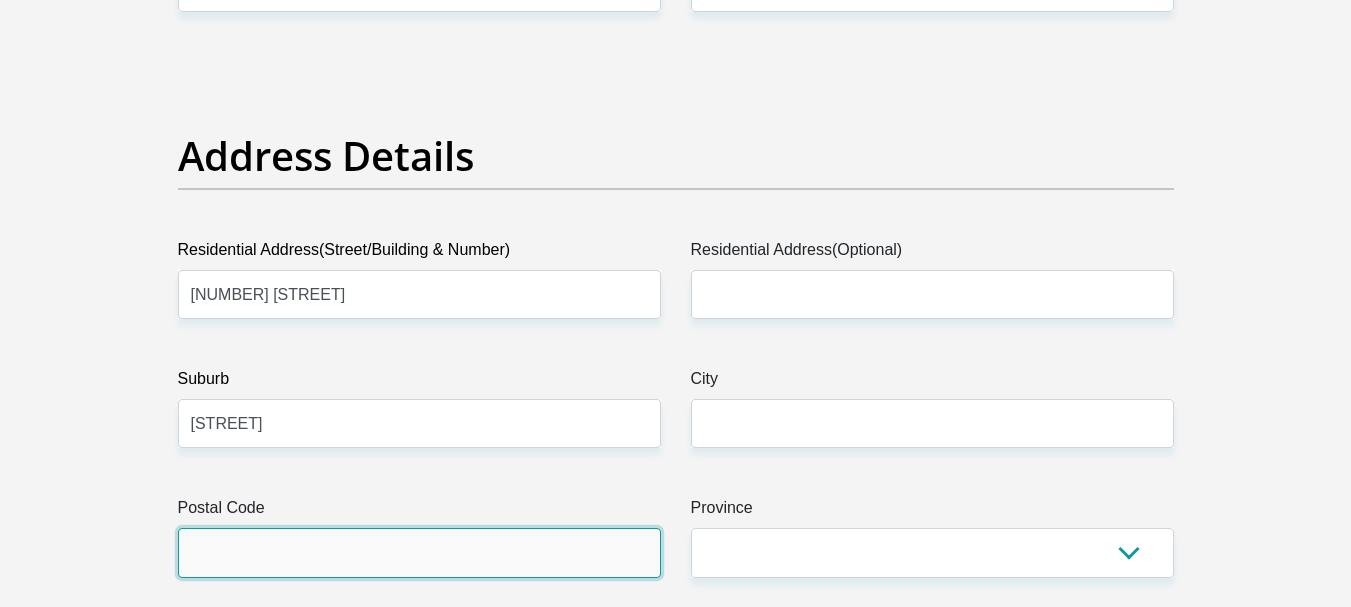 click on "Postal Code" at bounding box center (419, 552) 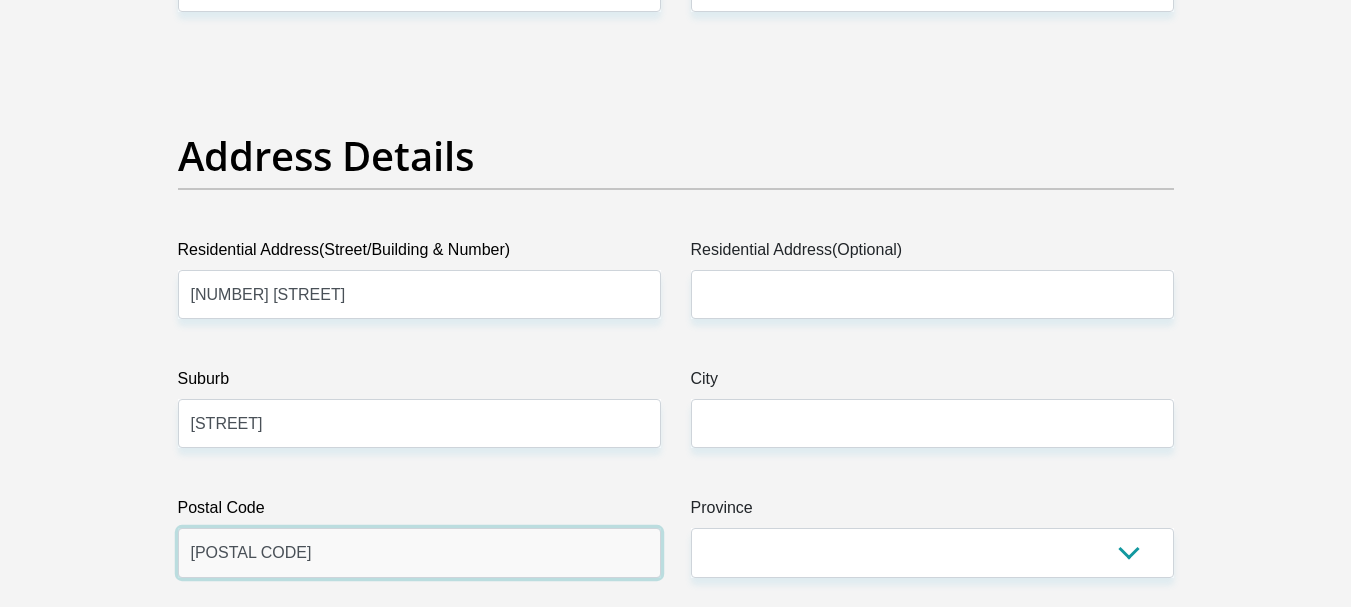 type on "[POSTAL CODE]" 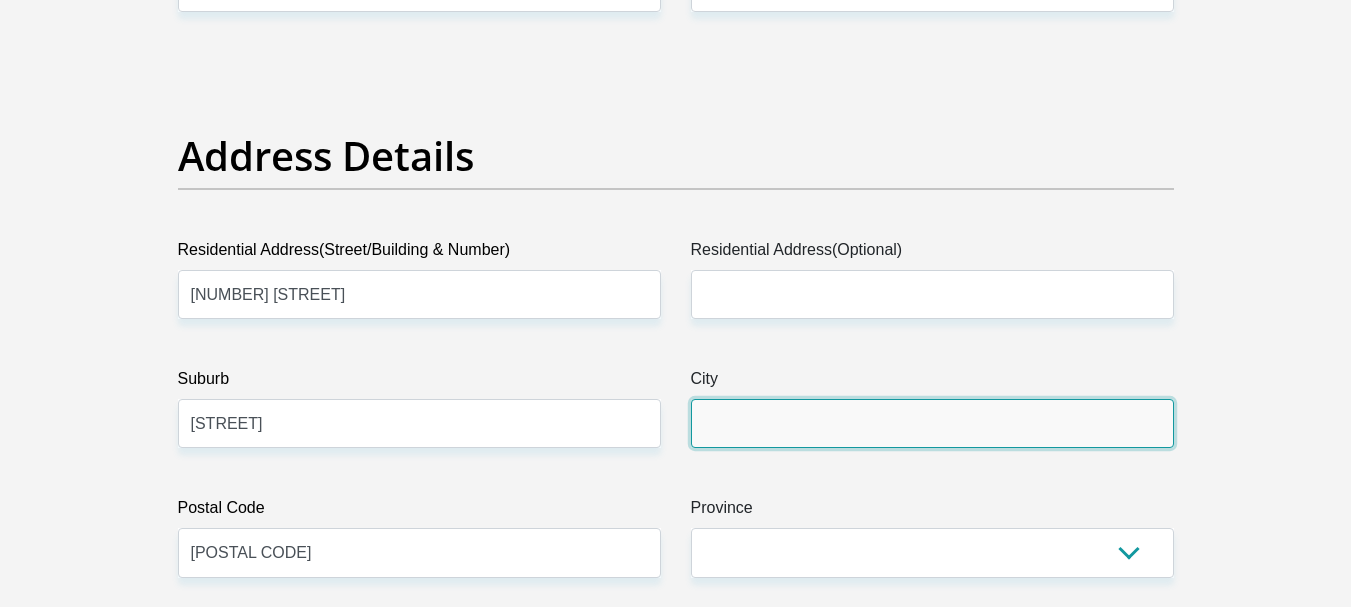 click on "City" at bounding box center [932, 423] 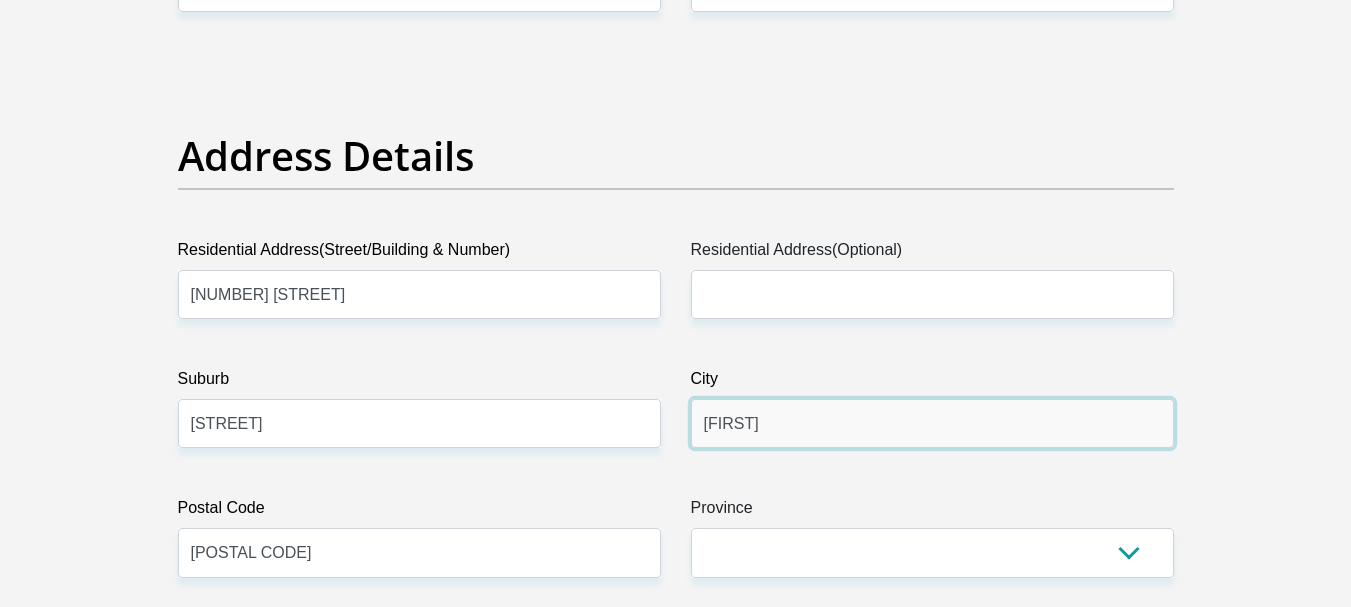 type on "[CITY]" 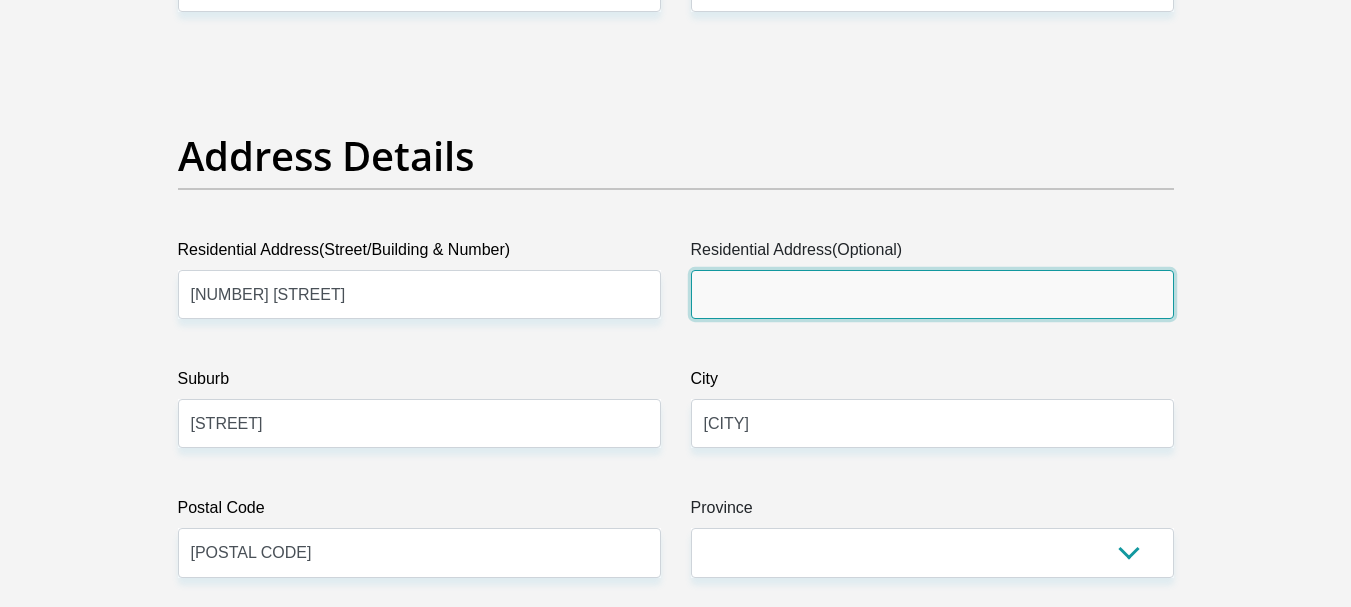 type on "[CITY] [DISTRICT]" 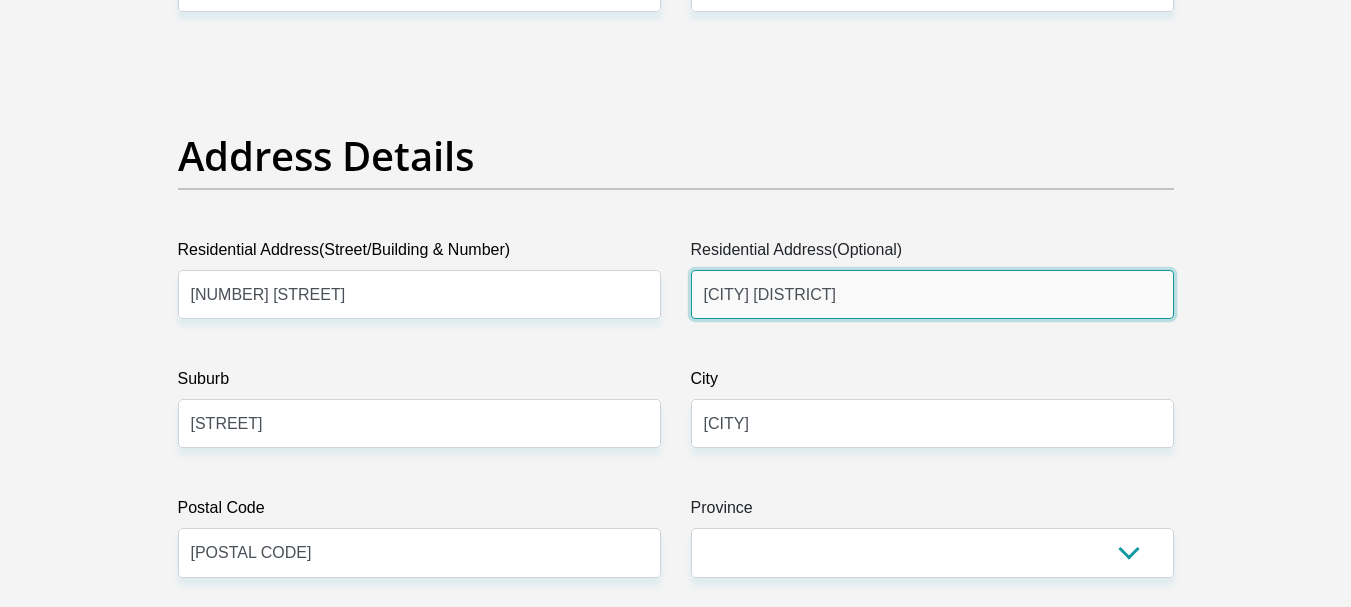 drag, startPoint x: 958, startPoint y: 295, endPoint x: 731, endPoint y: 244, distance: 232.65855 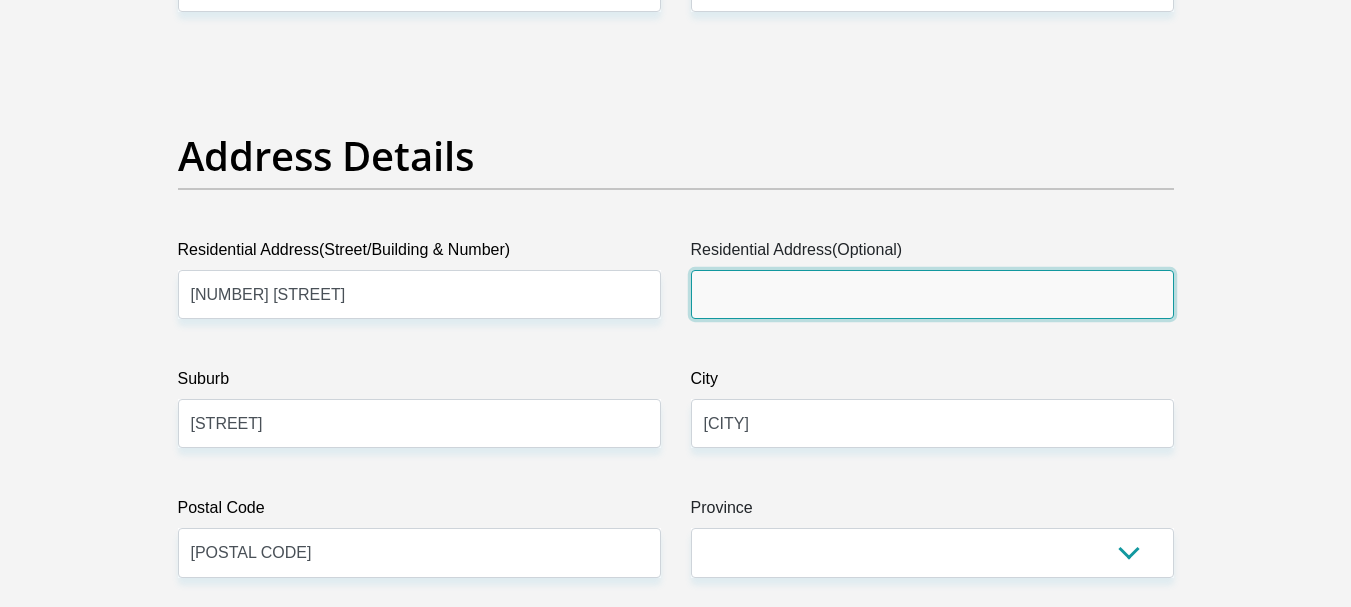 type 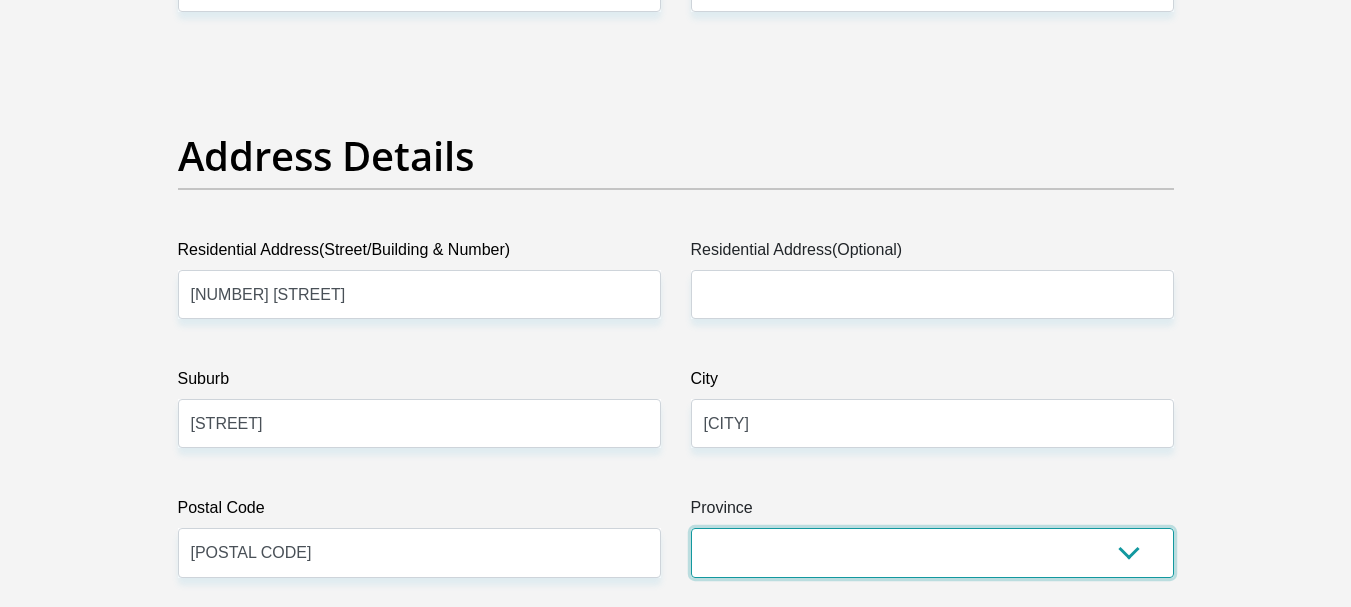 click on "Eastern Cape
Free State
Gauteng
KwaZulu-Natal
Limpopo
Mpumalanga
Northern Cape
North West
Western Cape" at bounding box center (932, 552) 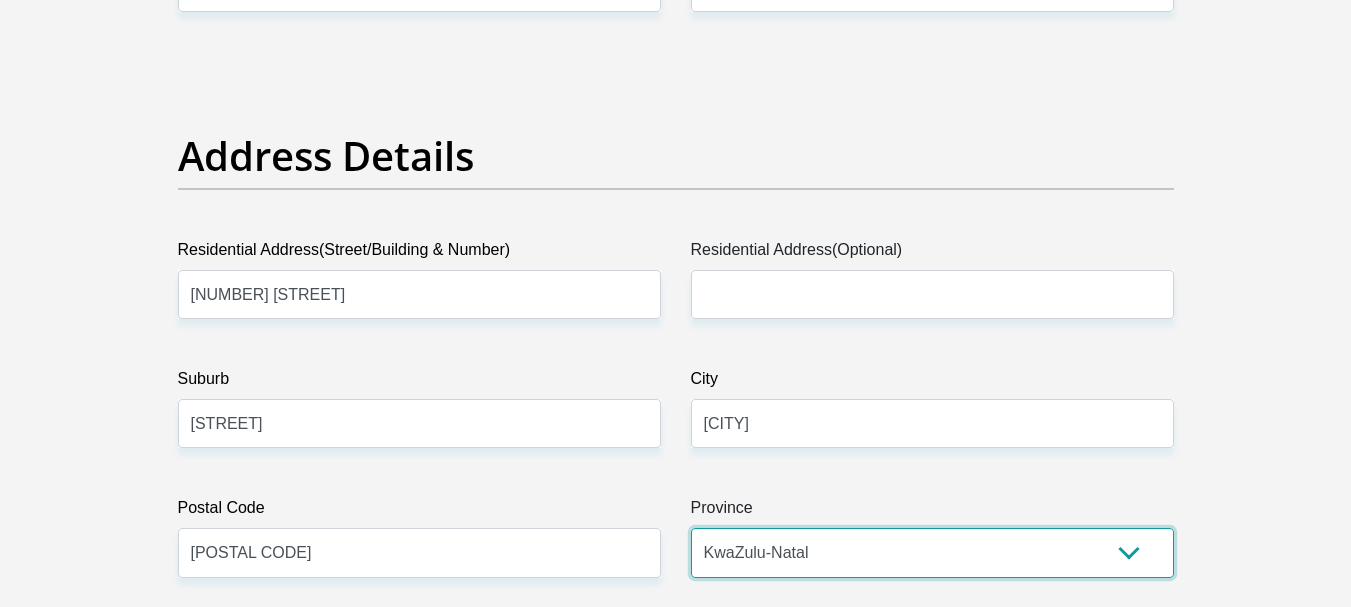 click on "Eastern Cape
Free State
Gauteng
KwaZulu-Natal
Limpopo
Mpumalanga
Northern Cape
North West
Western Cape" at bounding box center [932, 552] 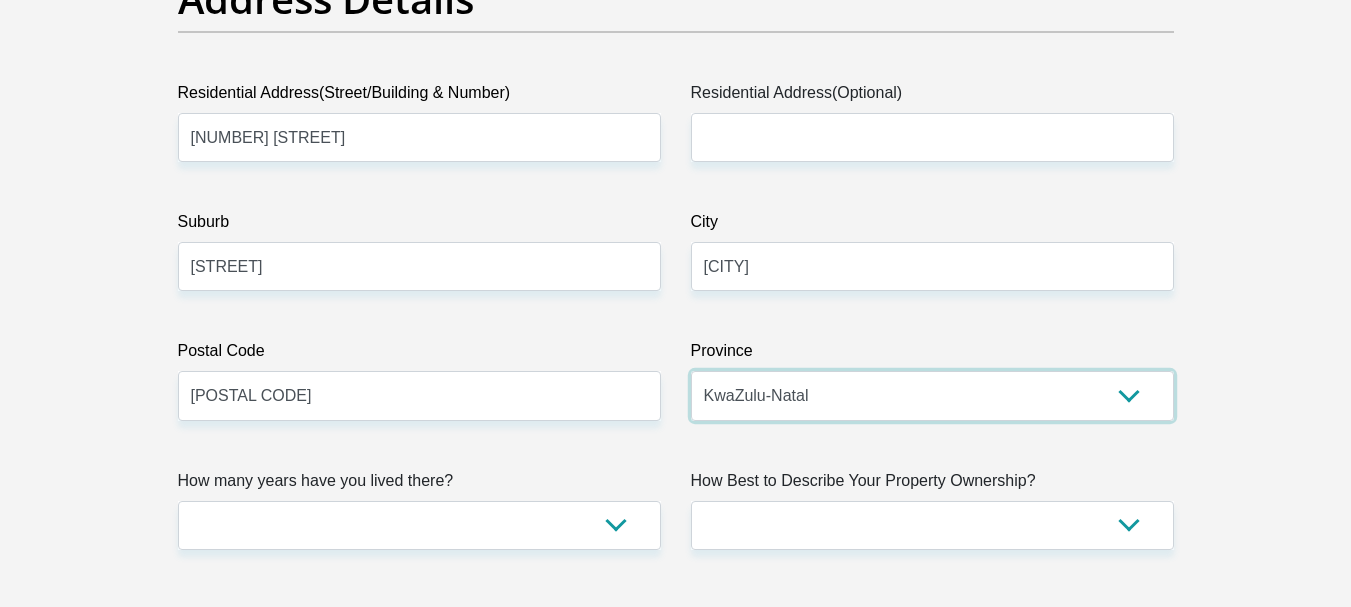 scroll, scrollTop: 1100, scrollLeft: 0, axis: vertical 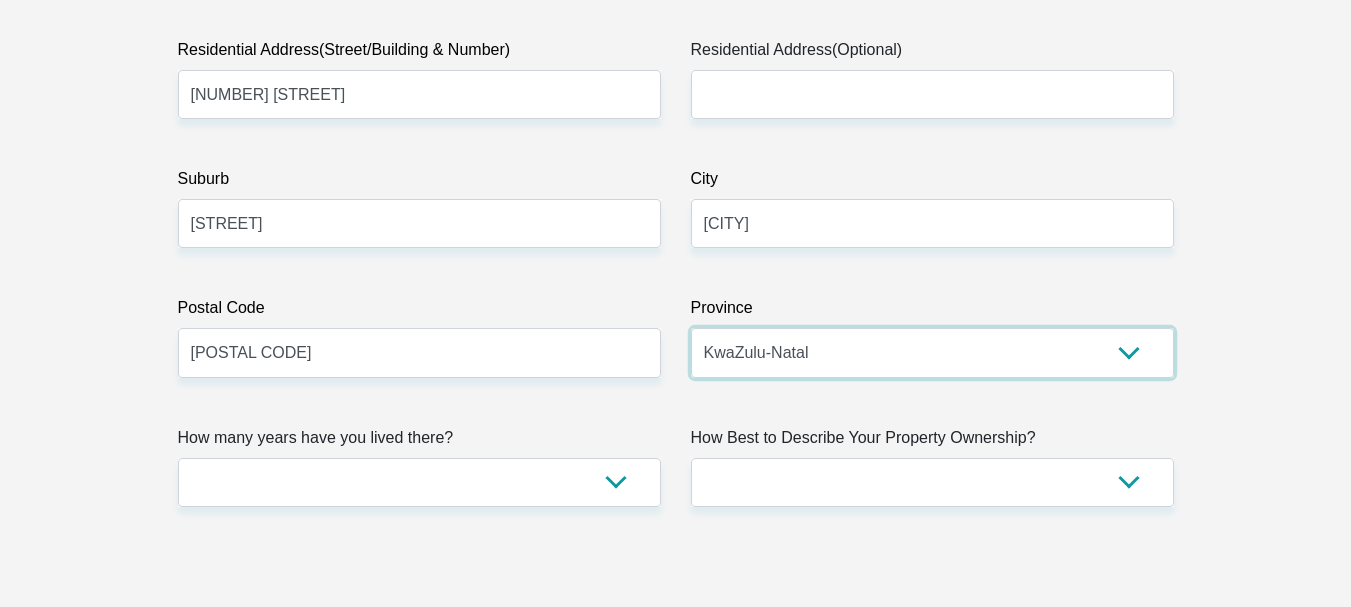click on "Eastern Cape
Free State
Gauteng
KwaZulu-Natal
Limpopo
Mpumalanga
Northern Cape
North West
Western Cape" at bounding box center (932, 352) 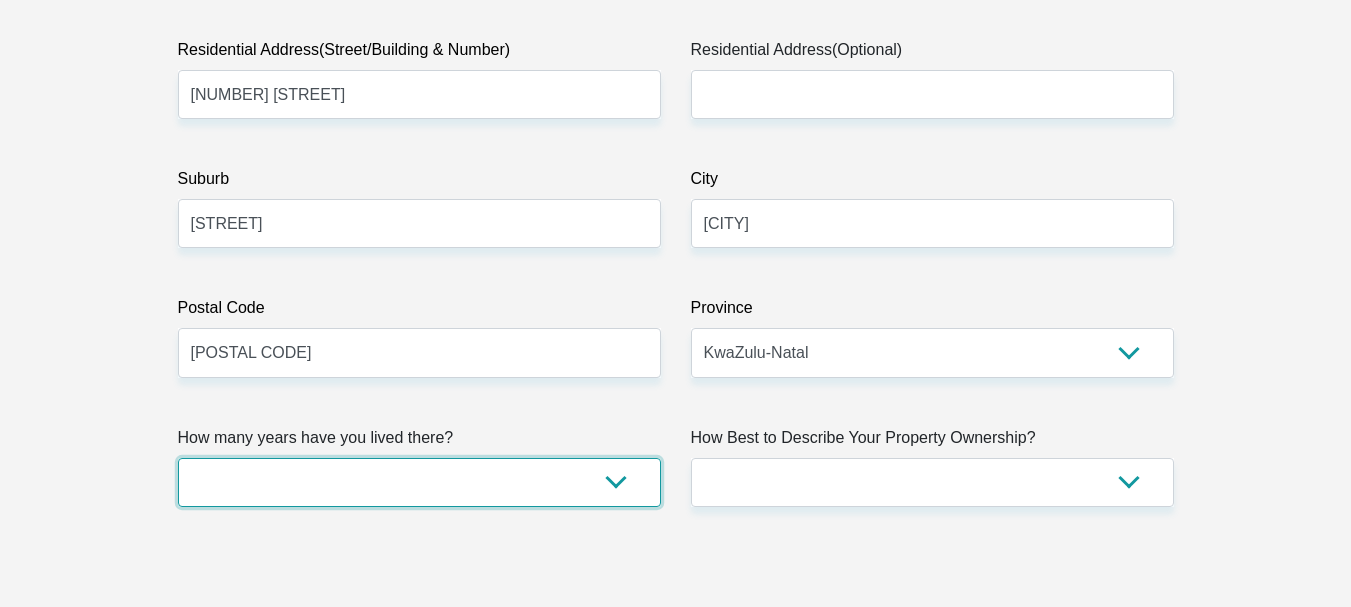 click on "less than 1 year
1-3 years
3-5 years
5+ years" at bounding box center (419, 482) 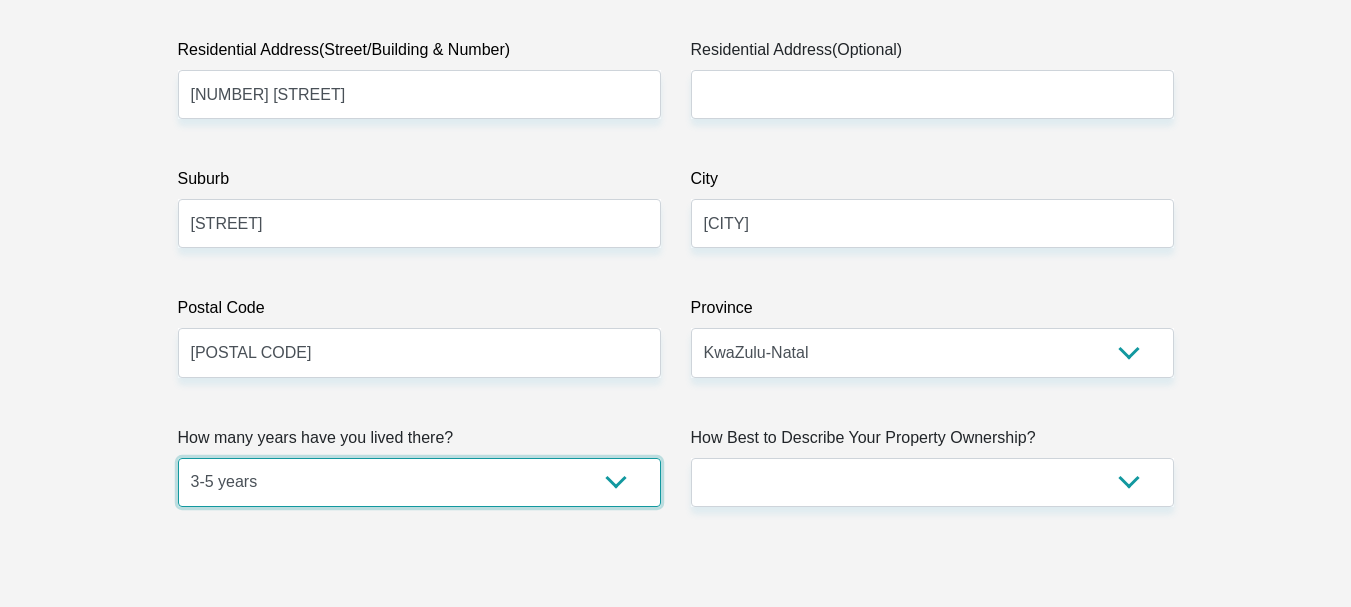 click on "less than 1 year
1-3 years
3-5 years
5+ years" at bounding box center (419, 482) 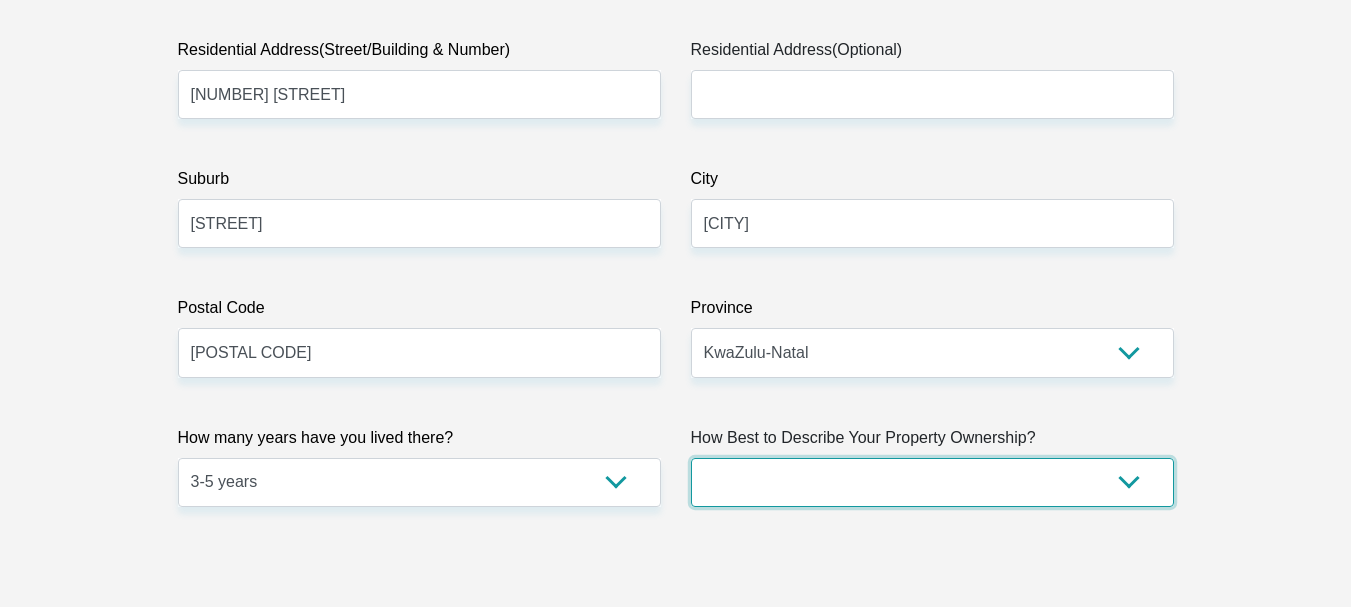 click on "Owned
Rented
Family Owned
Company Dwelling" at bounding box center [932, 482] 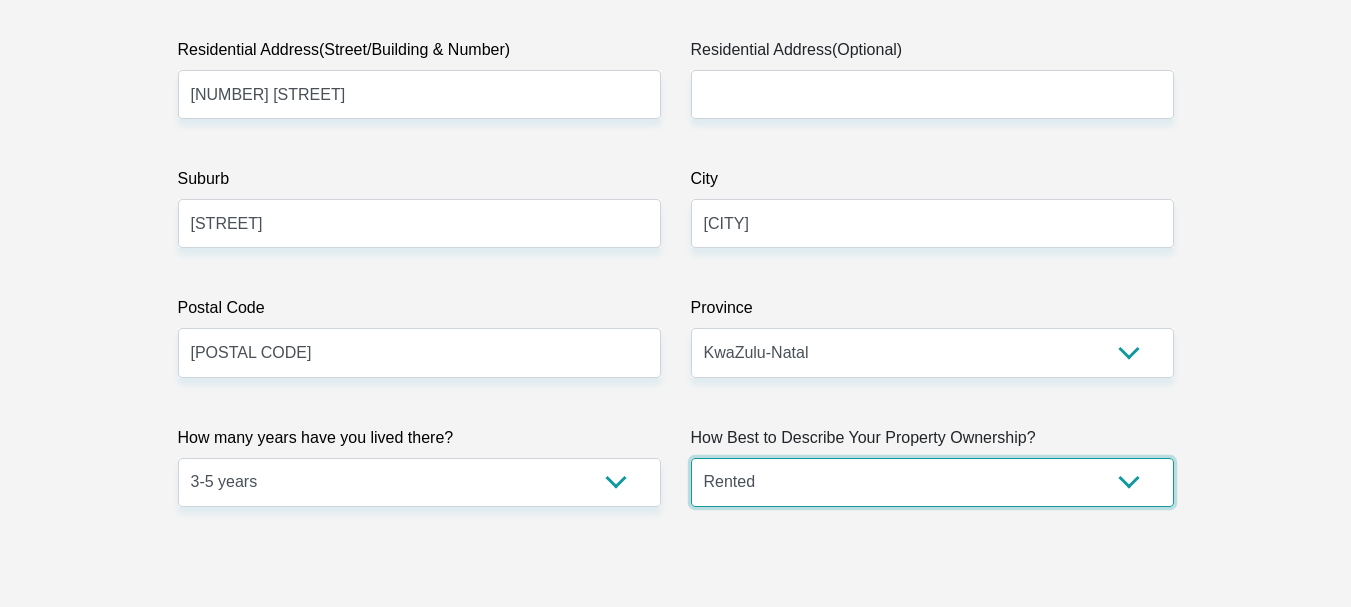click on "Owned
Rented
Family Owned
Company Dwelling" at bounding box center [932, 482] 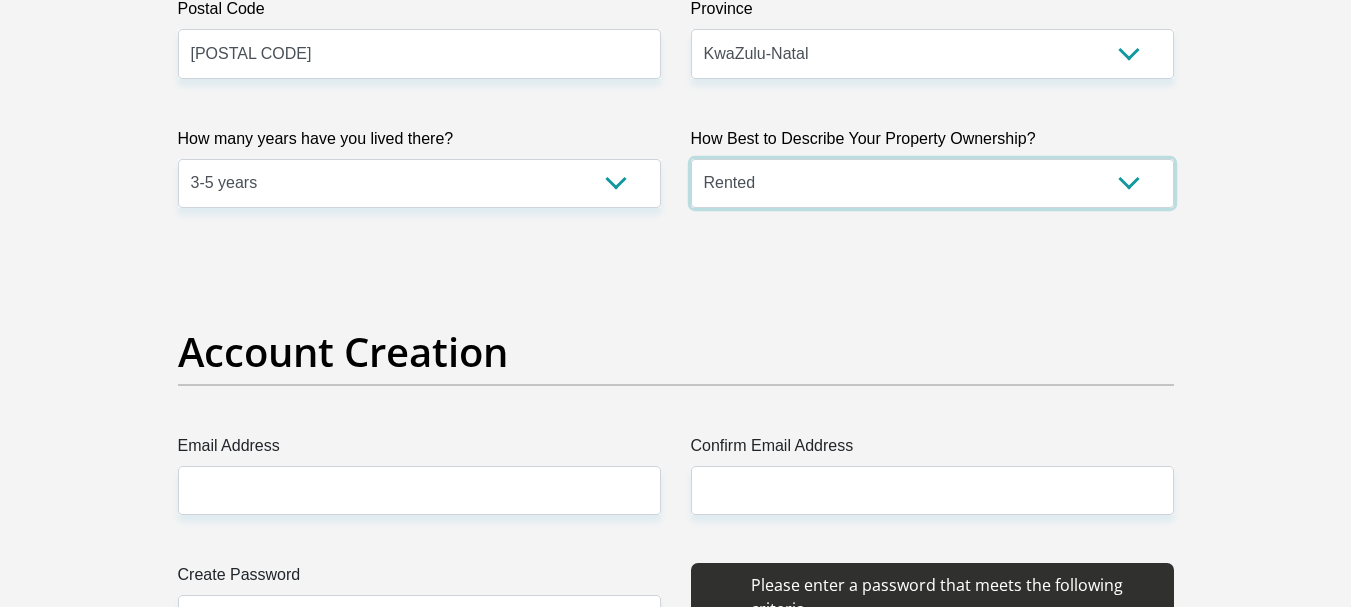 scroll, scrollTop: 1400, scrollLeft: 0, axis: vertical 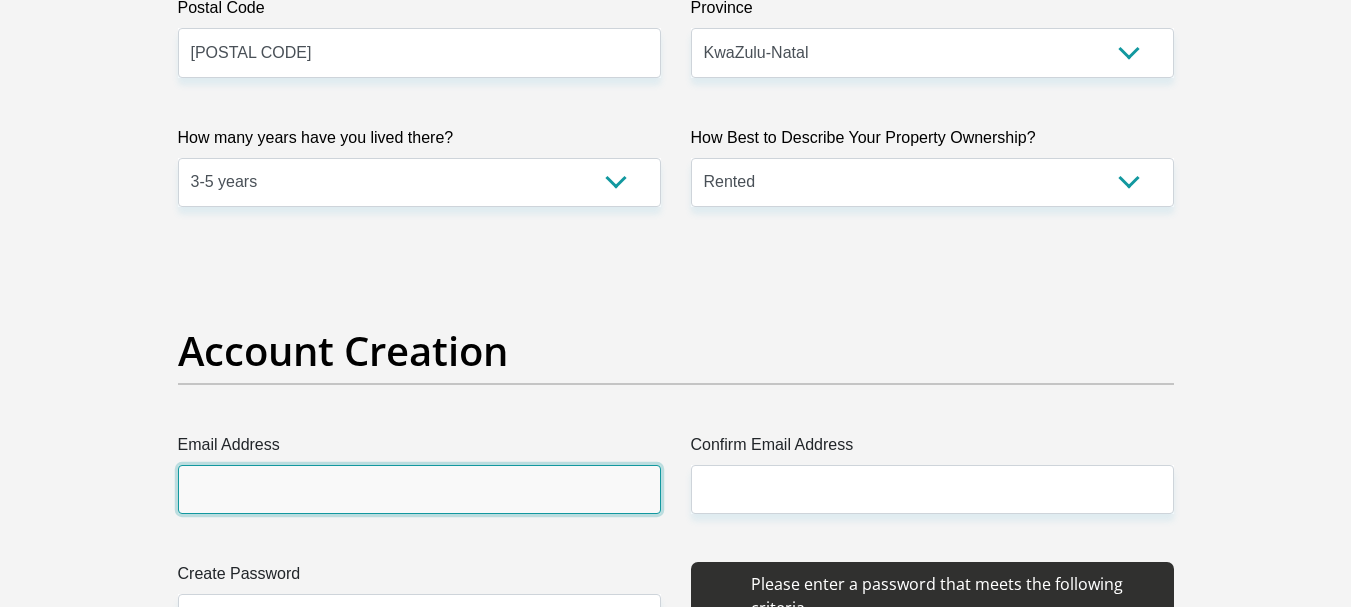 click on "Email Address" at bounding box center (419, 489) 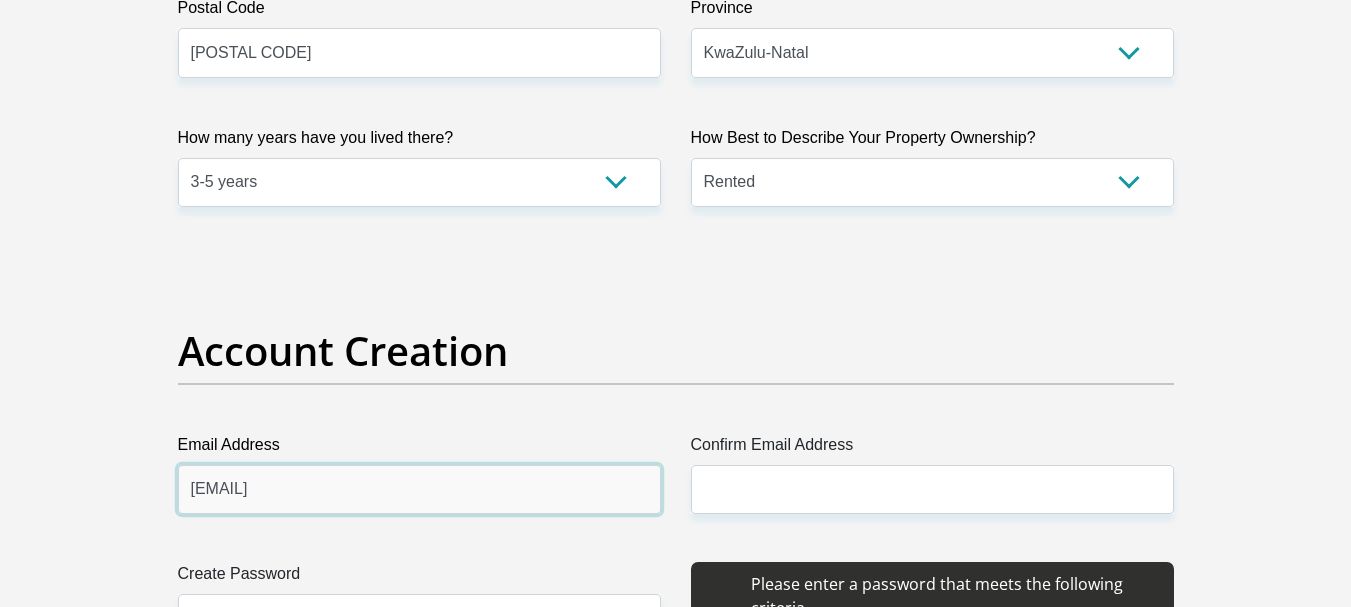 type on "[EMAIL]" 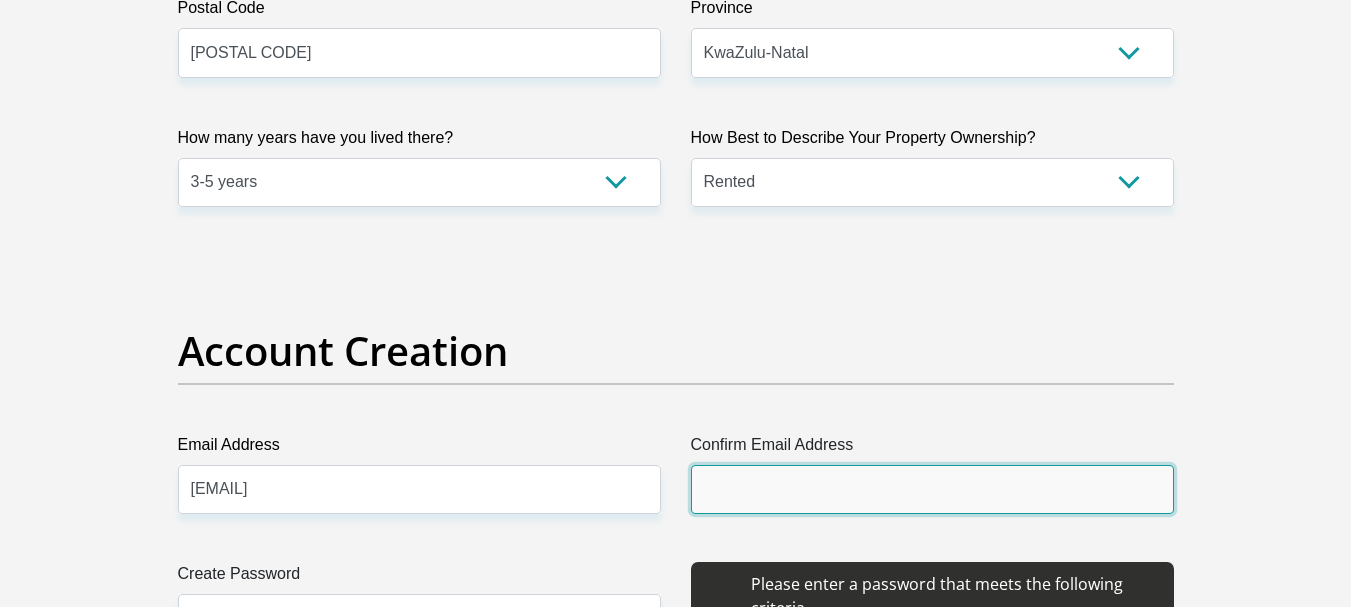 click on "Confirm Email Address" at bounding box center (932, 489) 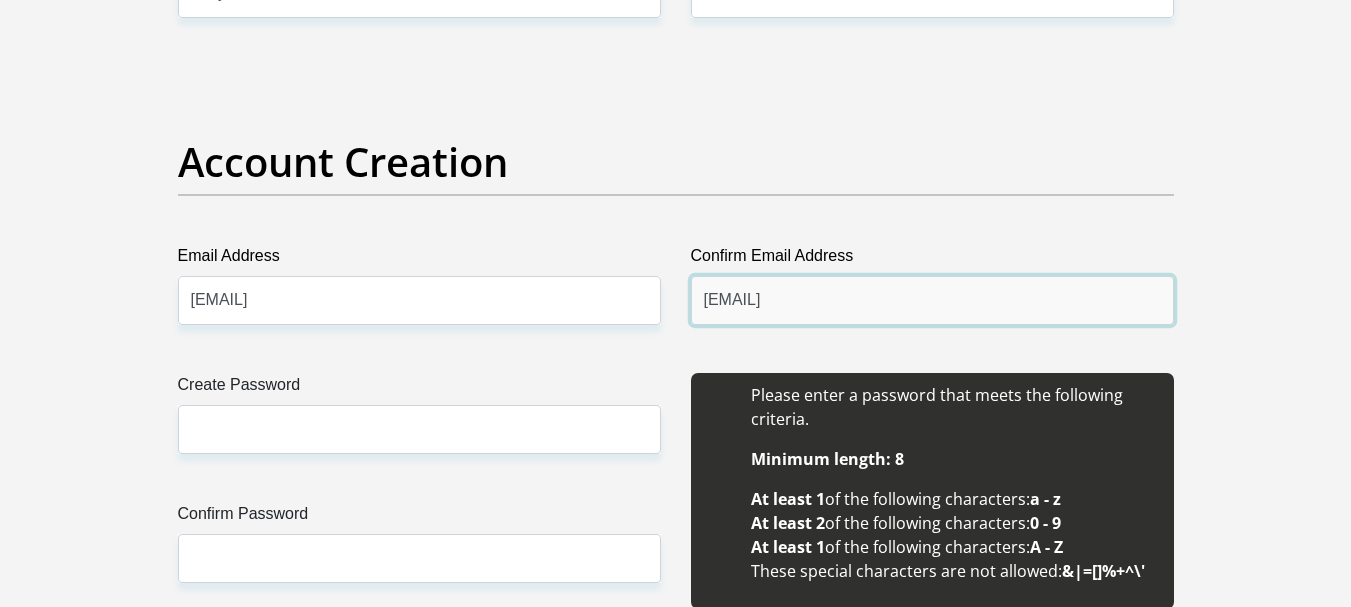 scroll, scrollTop: 1600, scrollLeft: 0, axis: vertical 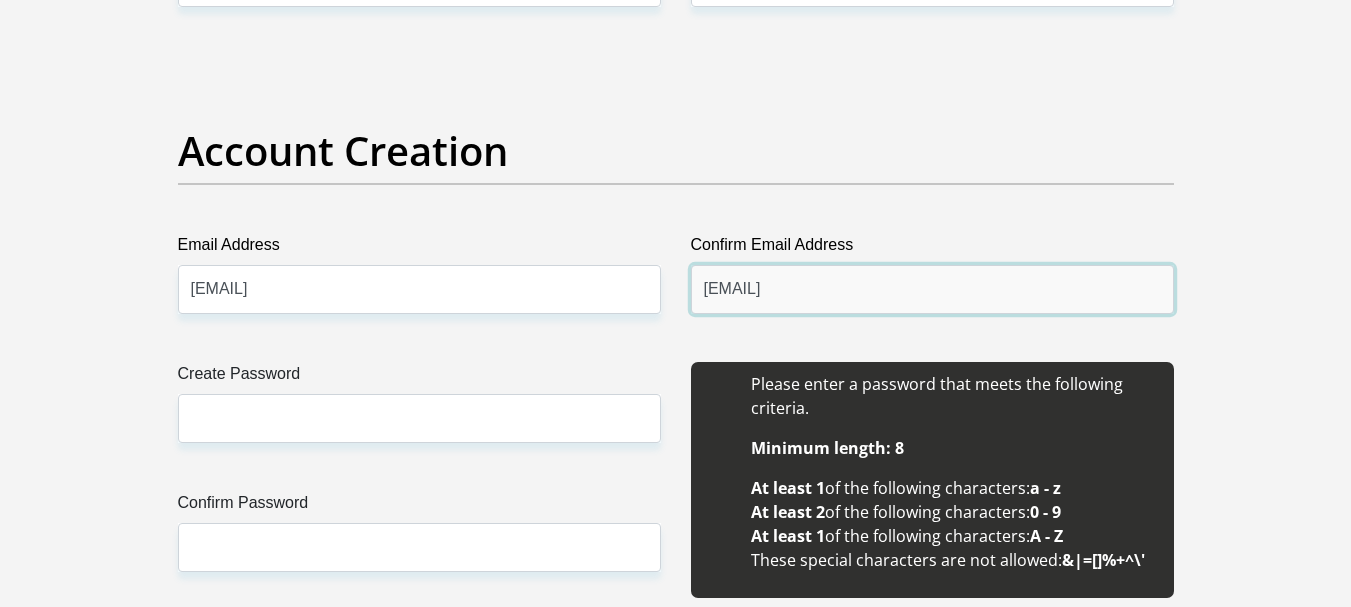type on "[EMAIL]" 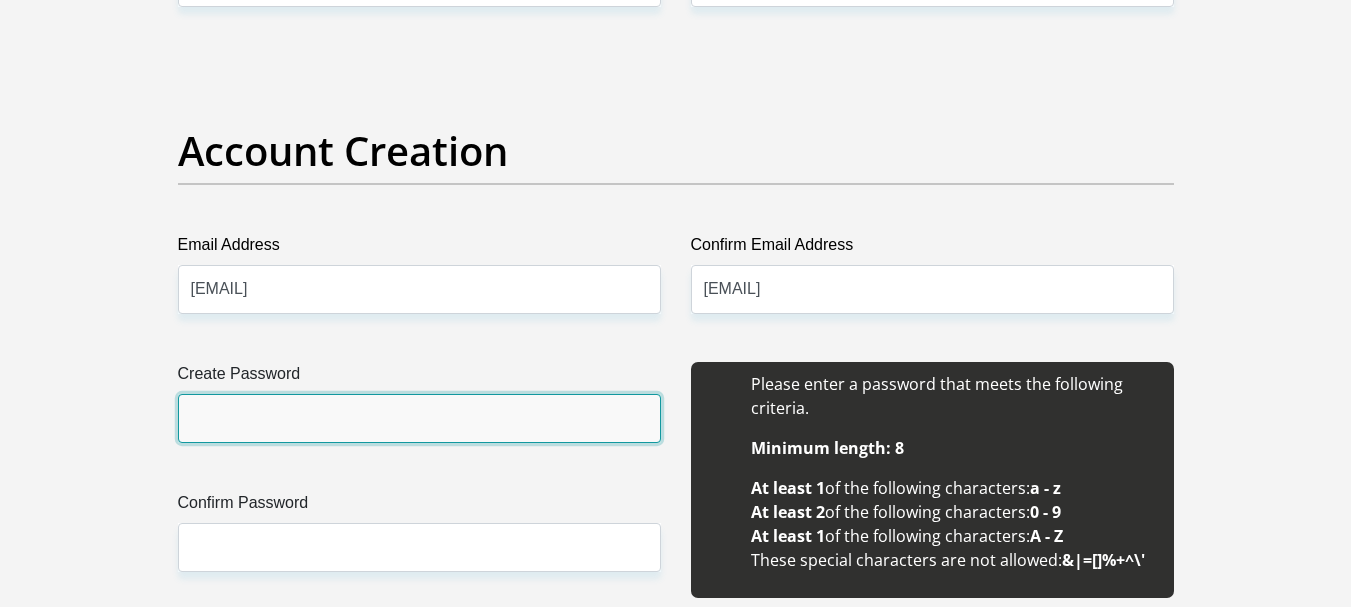 click on "Create Password" at bounding box center [419, 418] 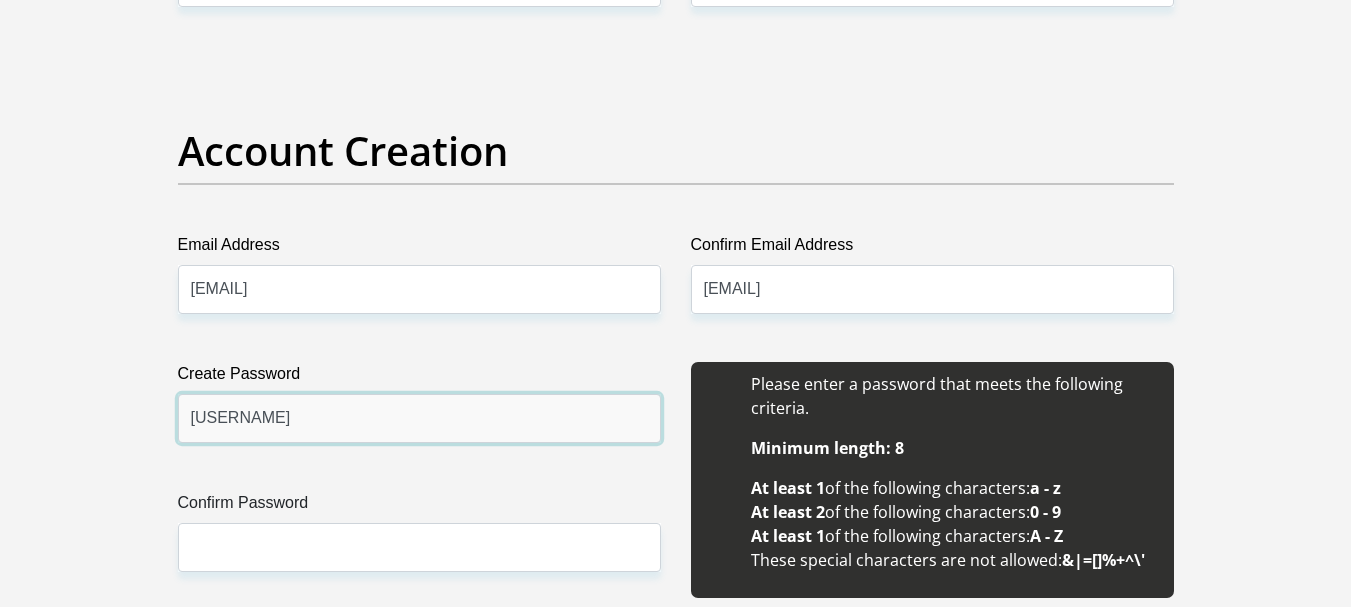 type on "[USERNAME]" 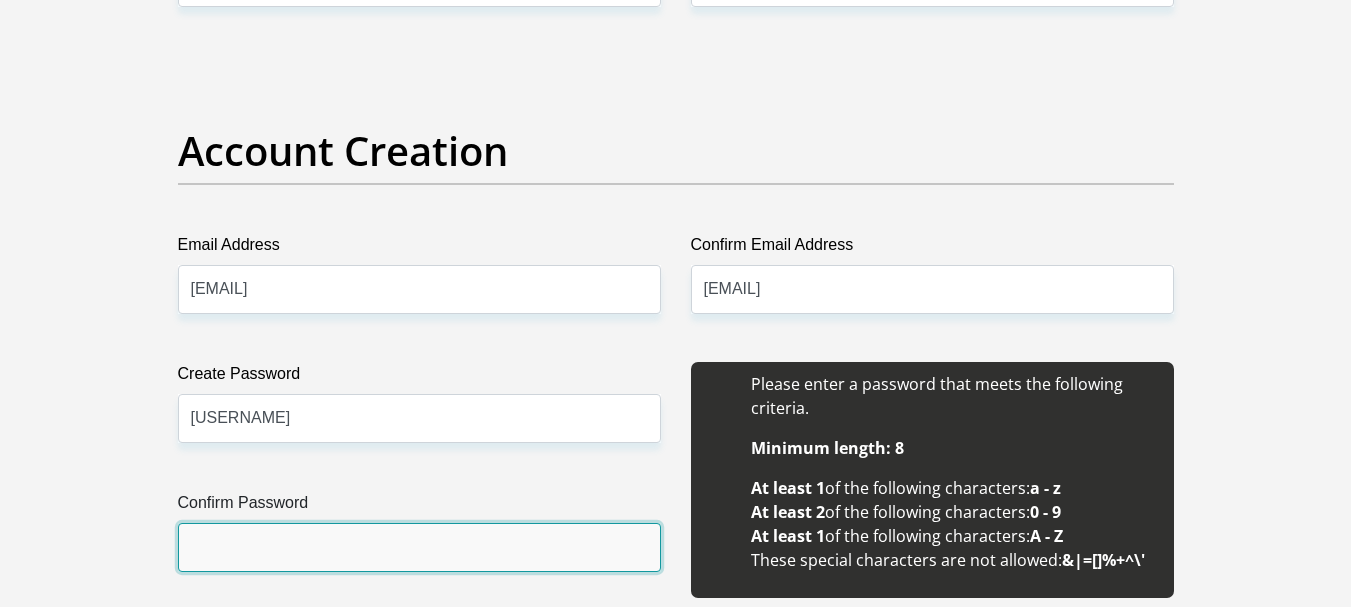 click on "Confirm Password" at bounding box center [419, 547] 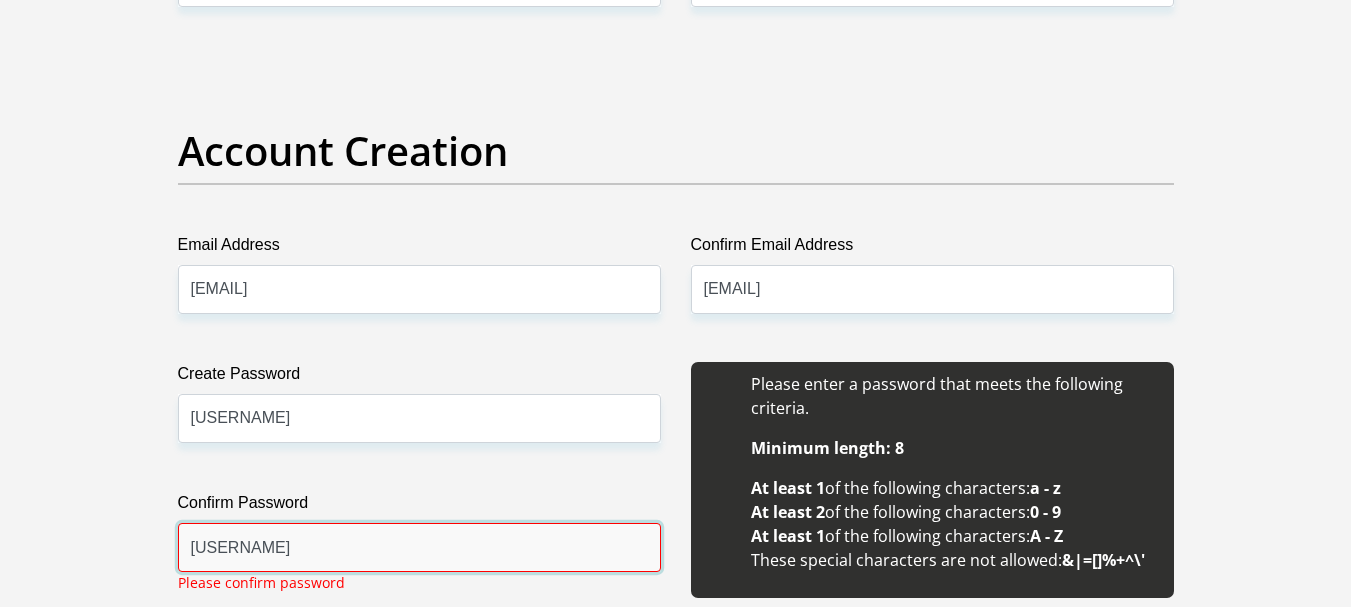 click on "[USERNAME]" at bounding box center (419, 547) 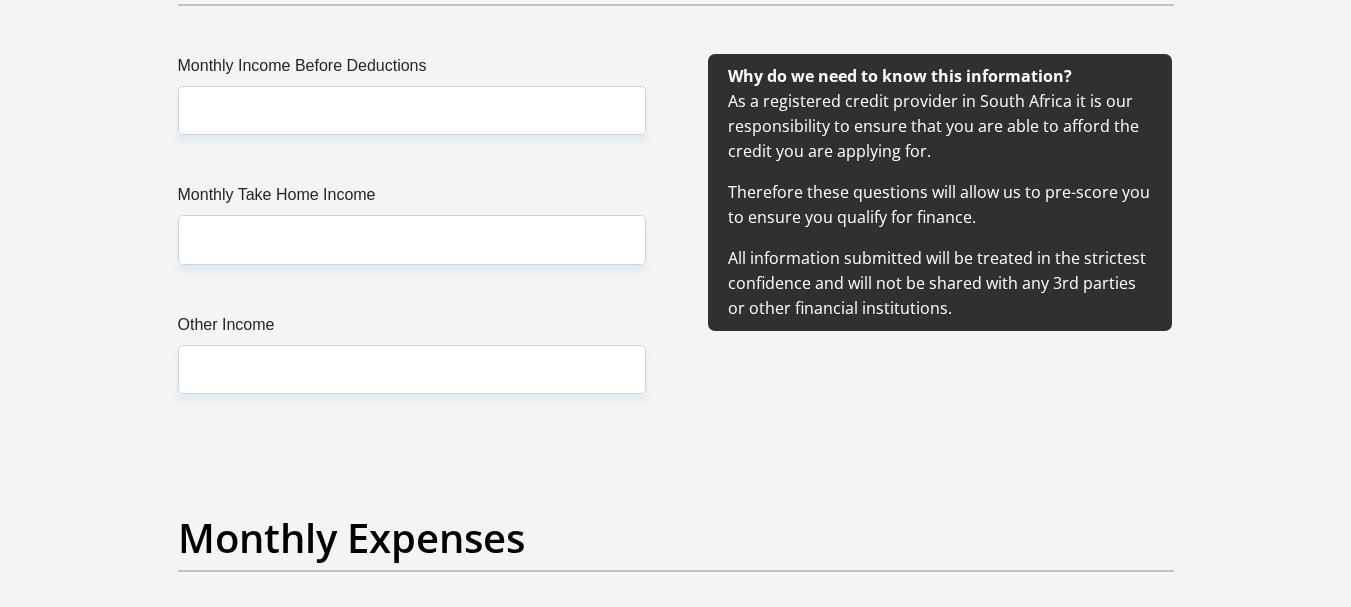 scroll, scrollTop: 2400, scrollLeft: 0, axis: vertical 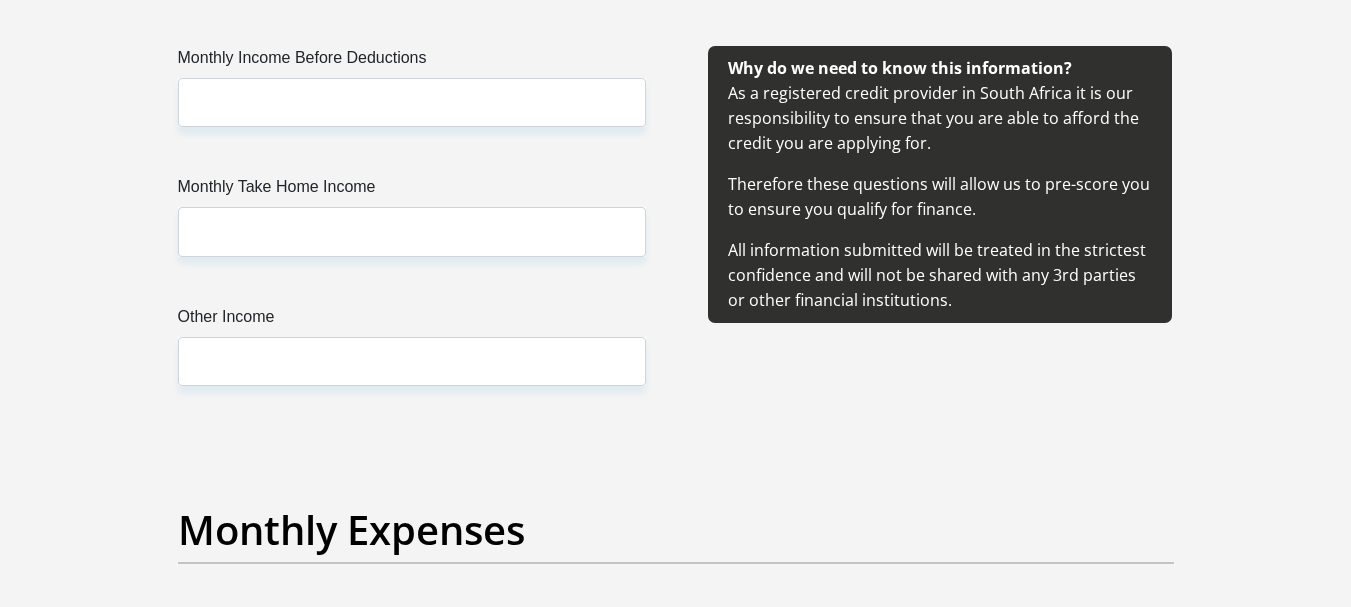 type on "[USERNAME]" 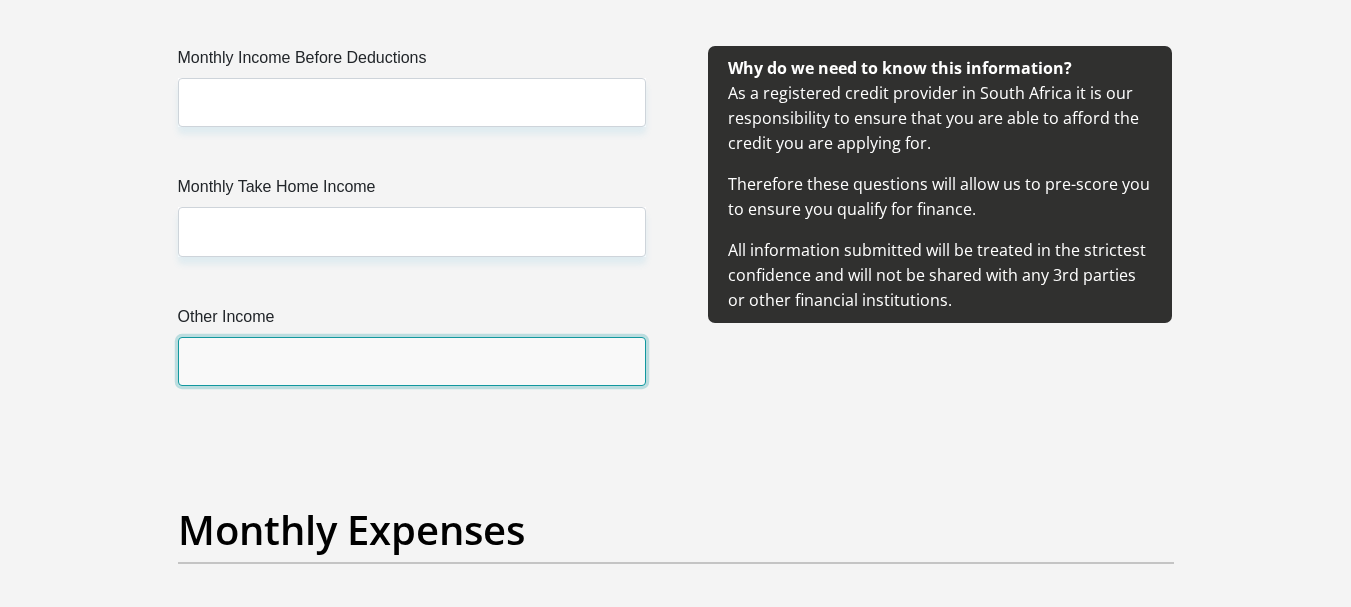 click on "Other Income" at bounding box center [412, 361] 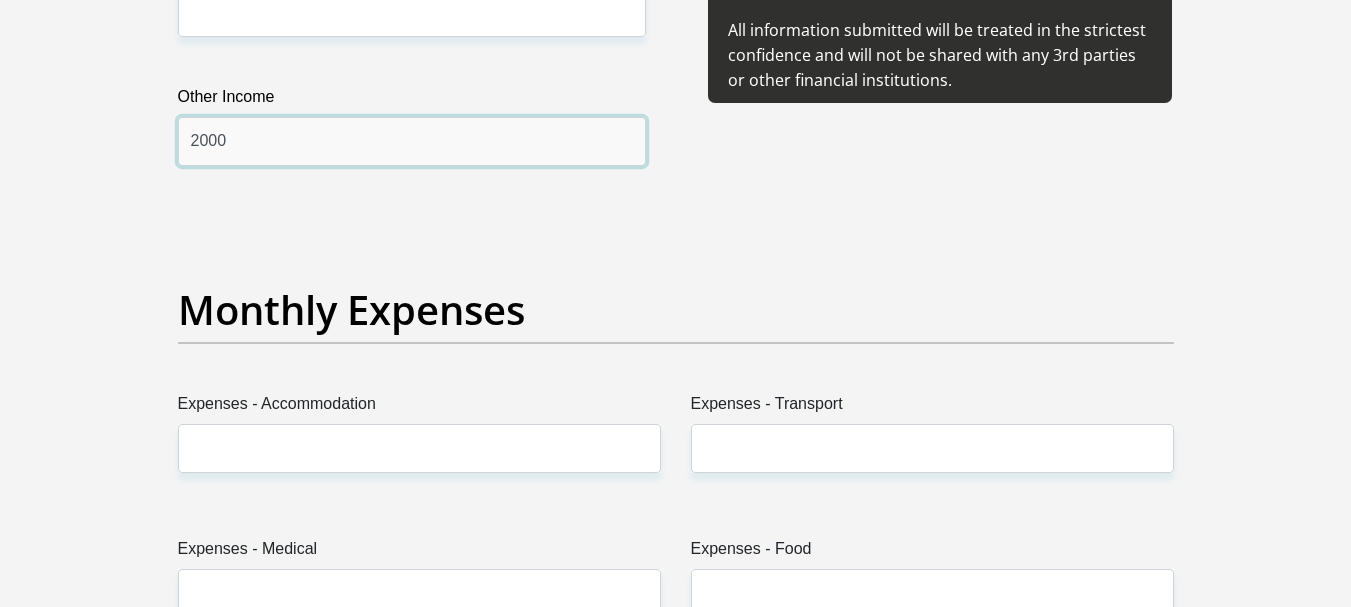 scroll, scrollTop: 2700, scrollLeft: 0, axis: vertical 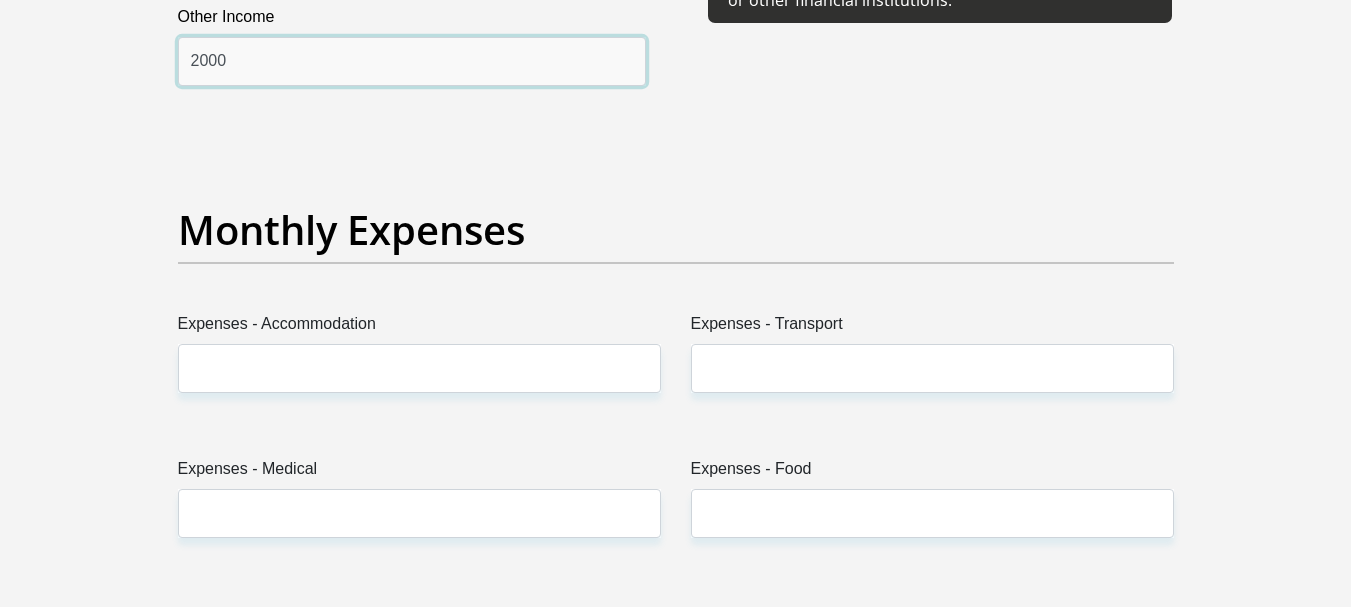 type on "2000" 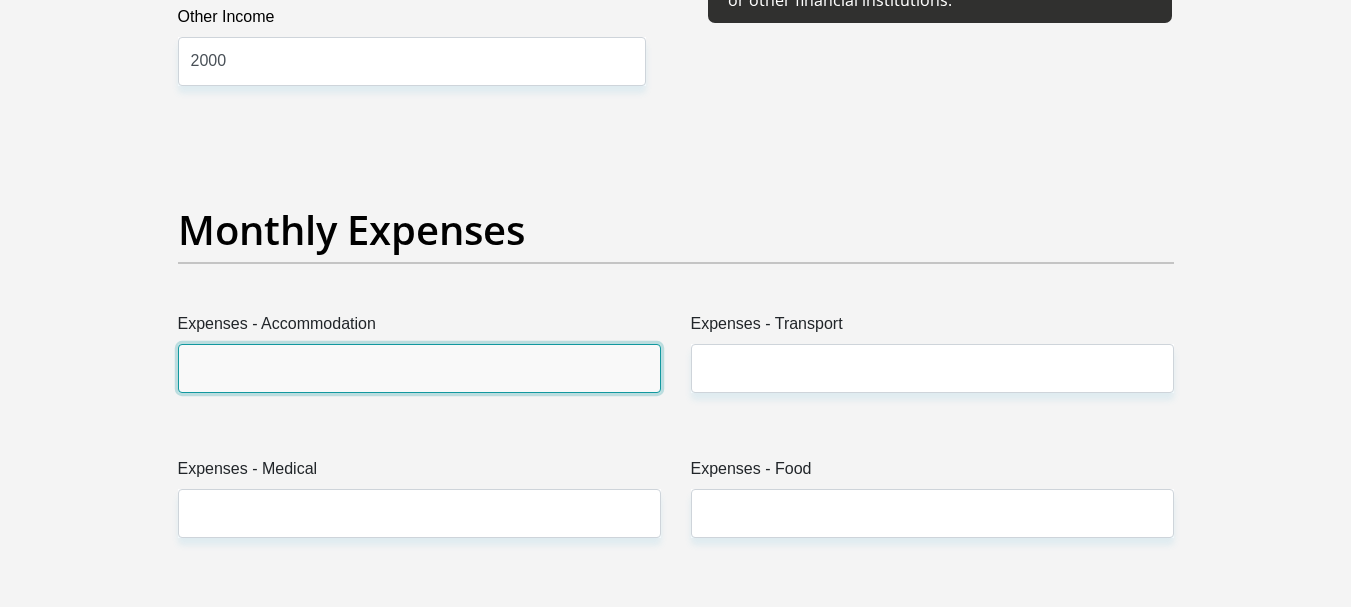 click on "Expenses - Accommodation" at bounding box center (419, 368) 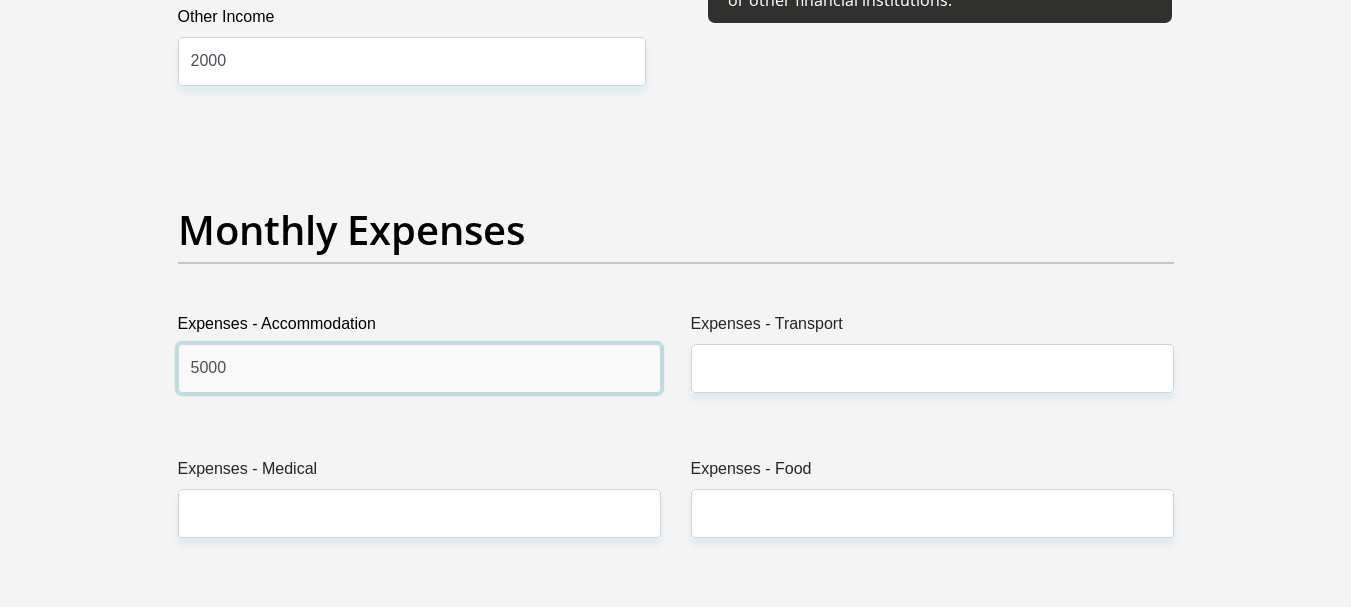 type on "5000" 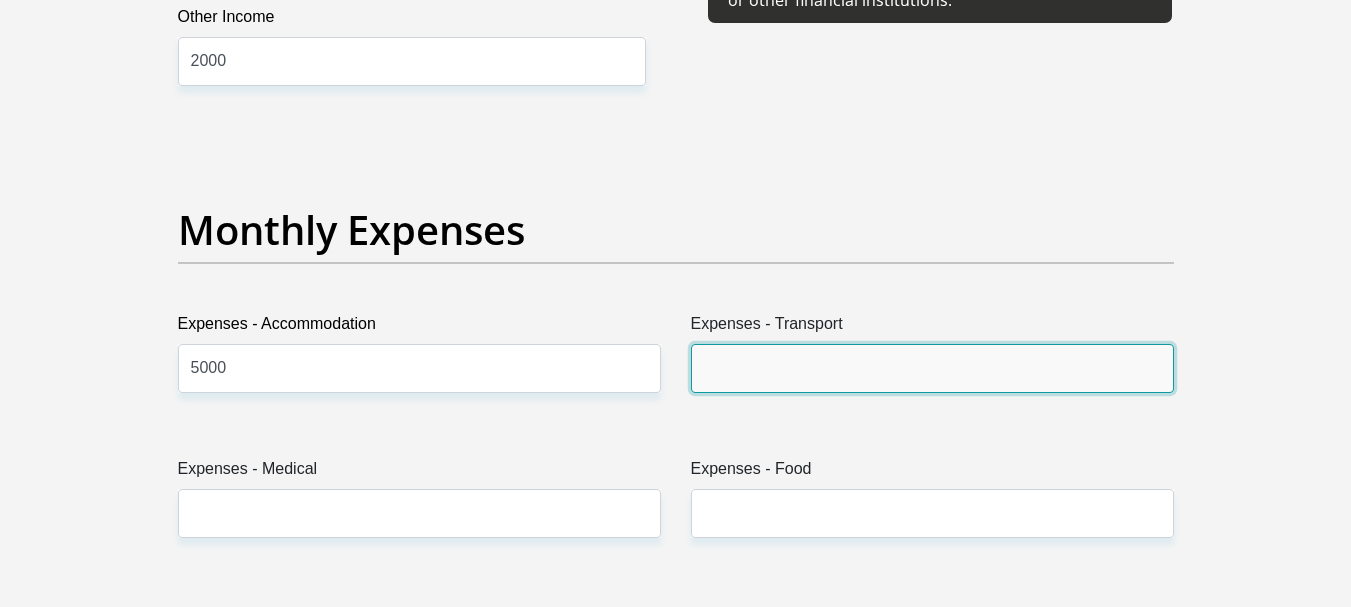 click on "Expenses - Transport" at bounding box center [932, 368] 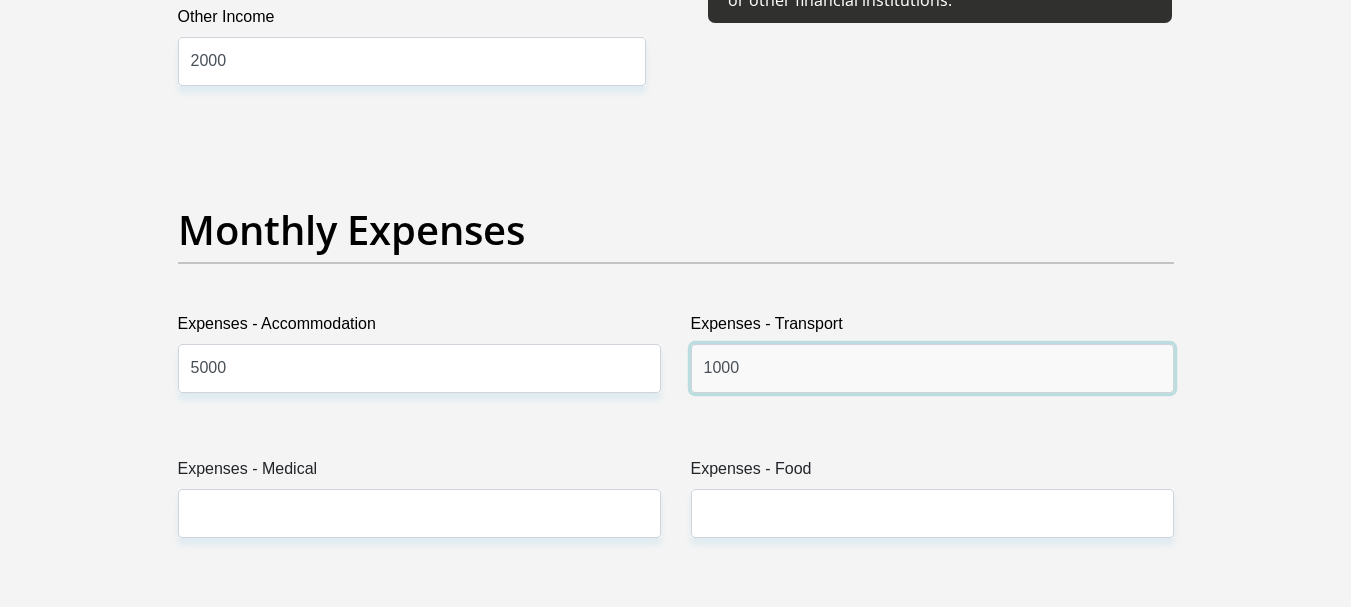 type on "1000" 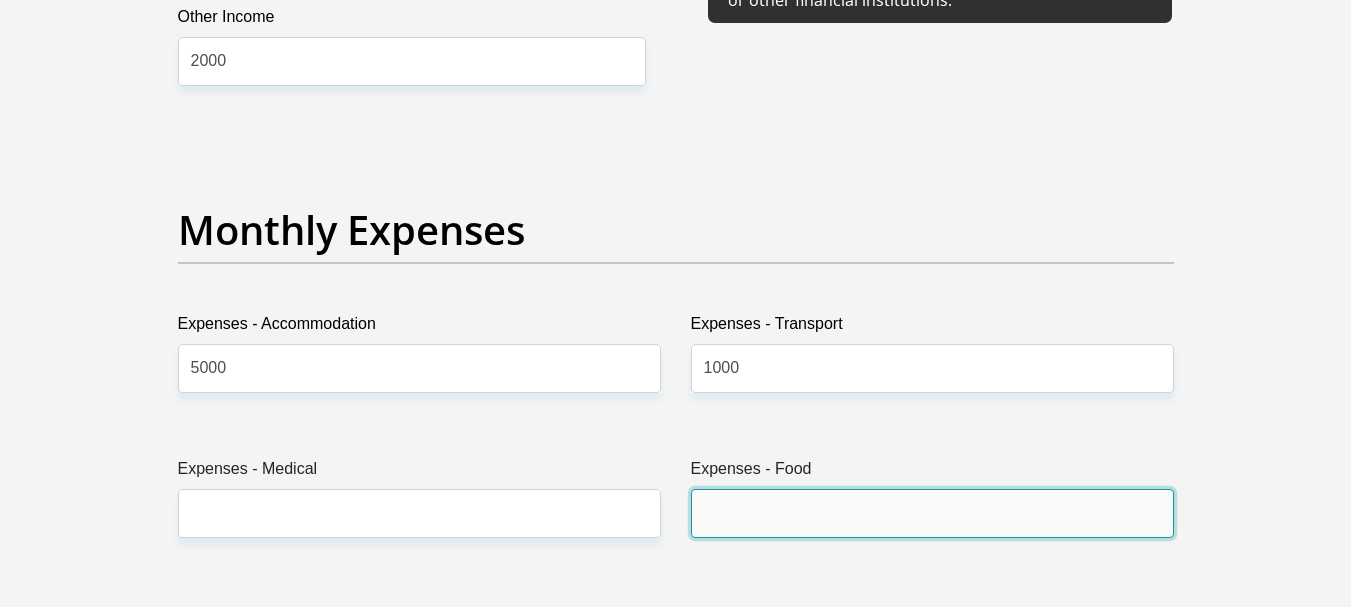 click on "Expenses - Food" at bounding box center [932, 513] 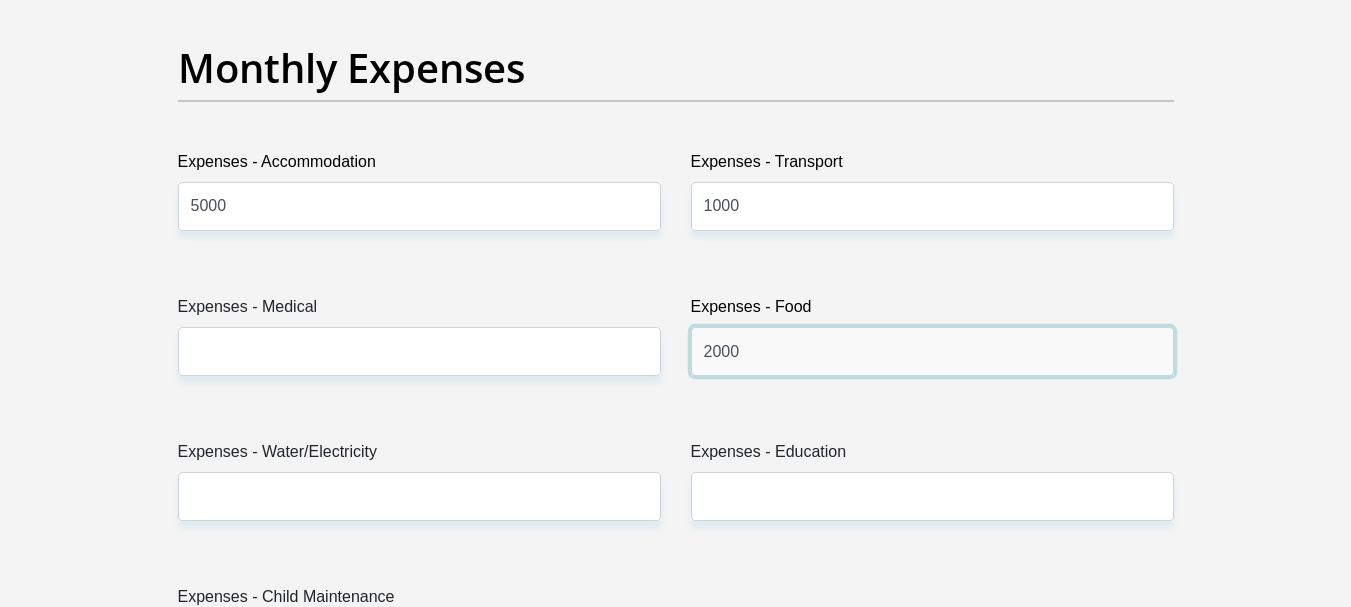 scroll, scrollTop: 2900, scrollLeft: 0, axis: vertical 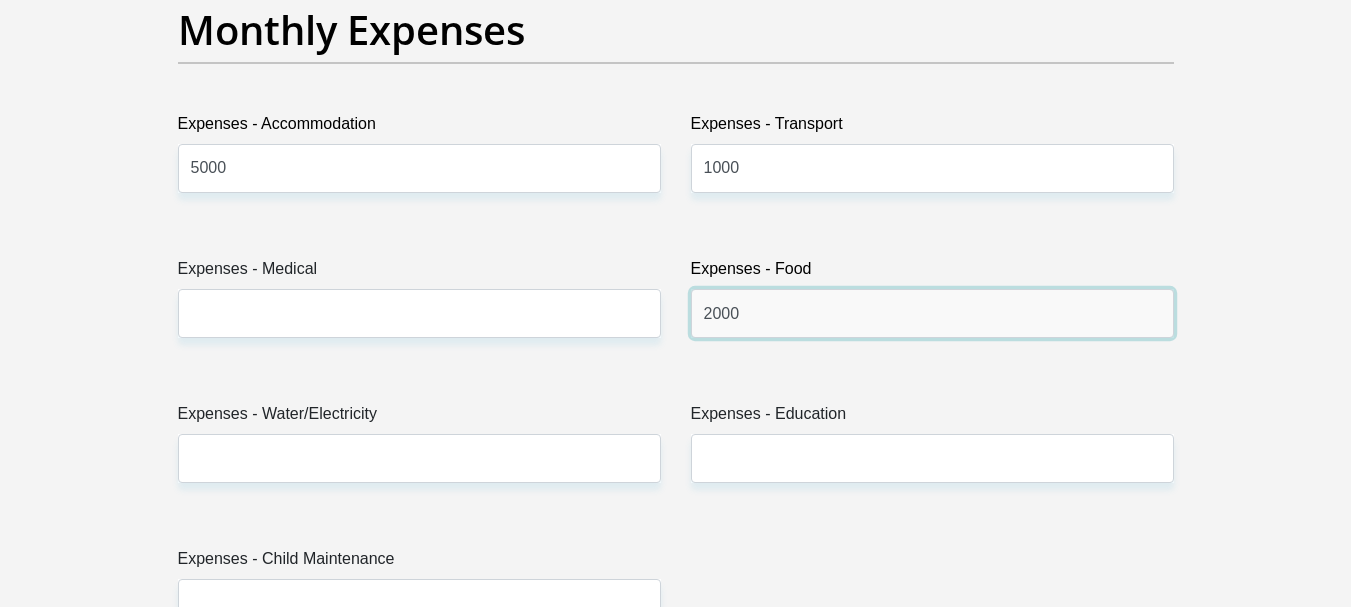 type on "2000" 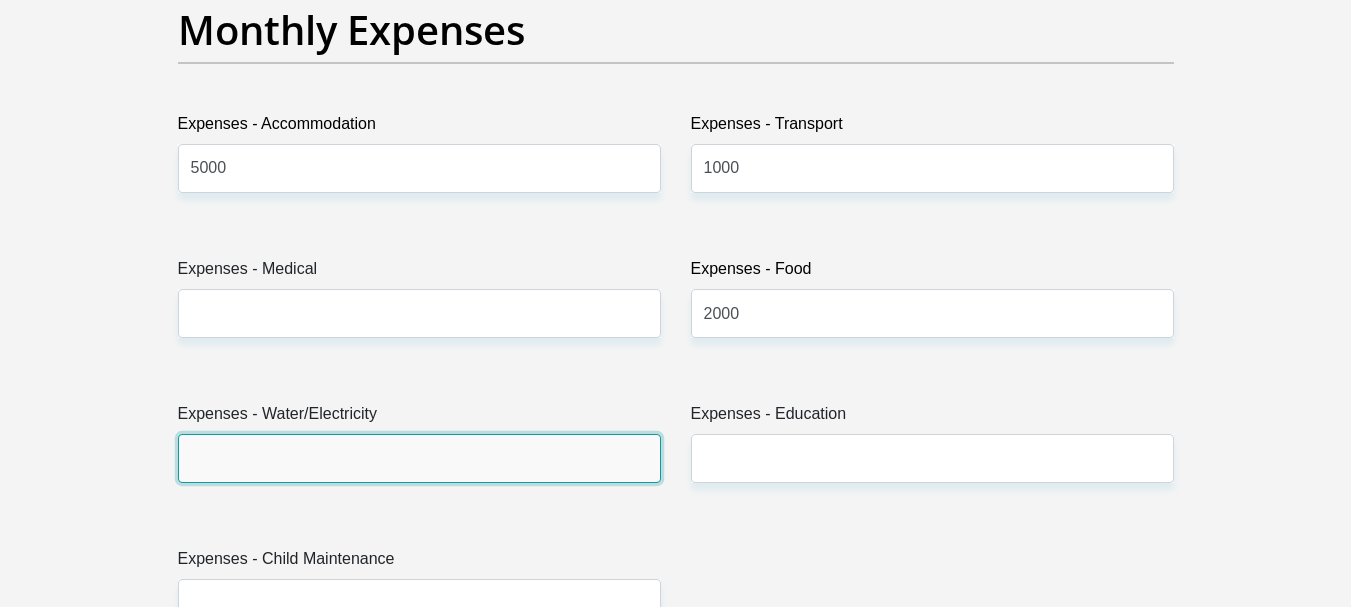 click on "Expenses - Water/Electricity" at bounding box center (419, 458) 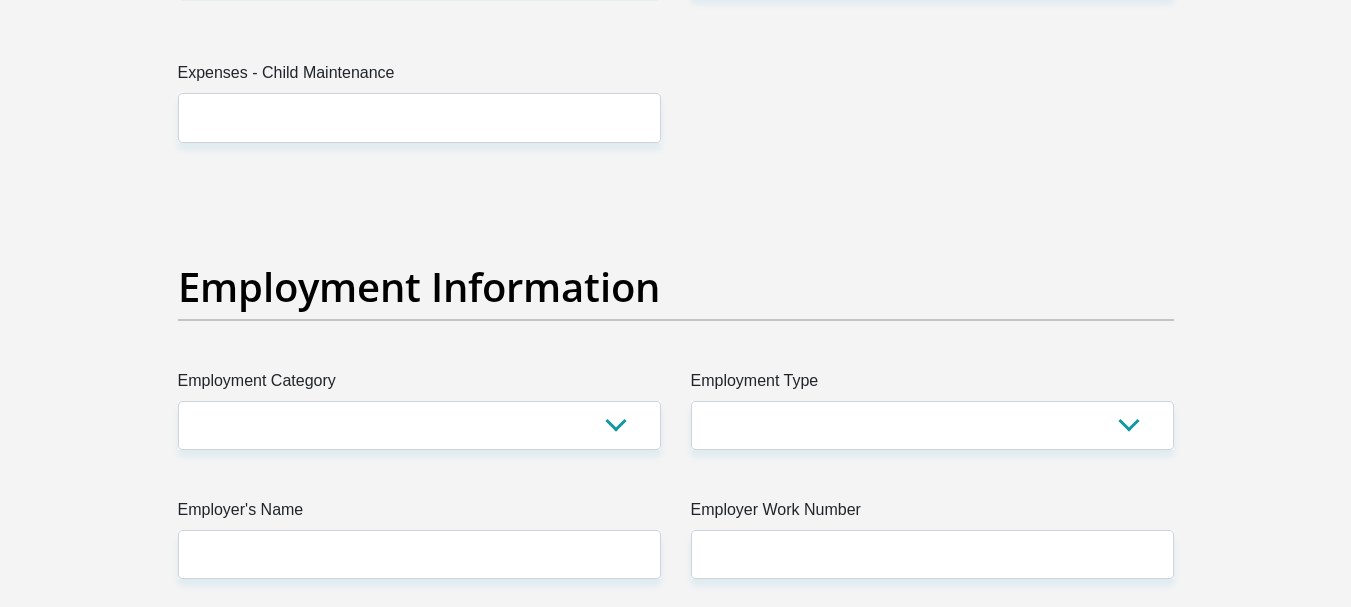 scroll, scrollTop: 3400, scrollLeft: 0, axis: vertical 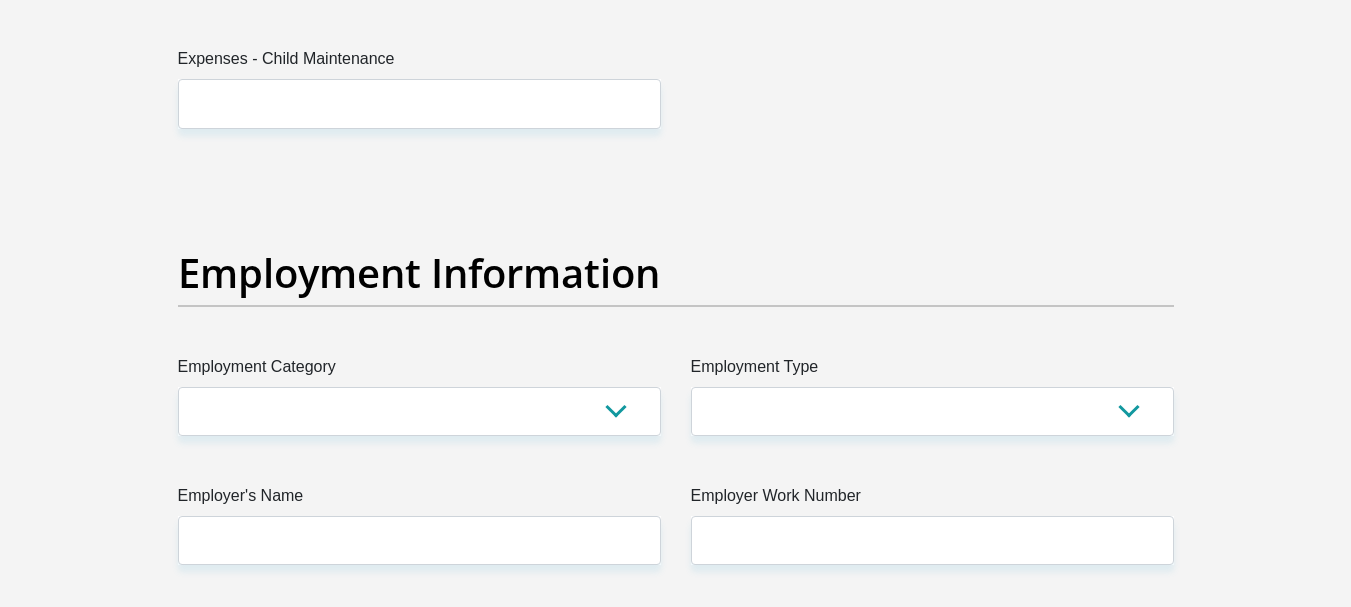 type on "1000" 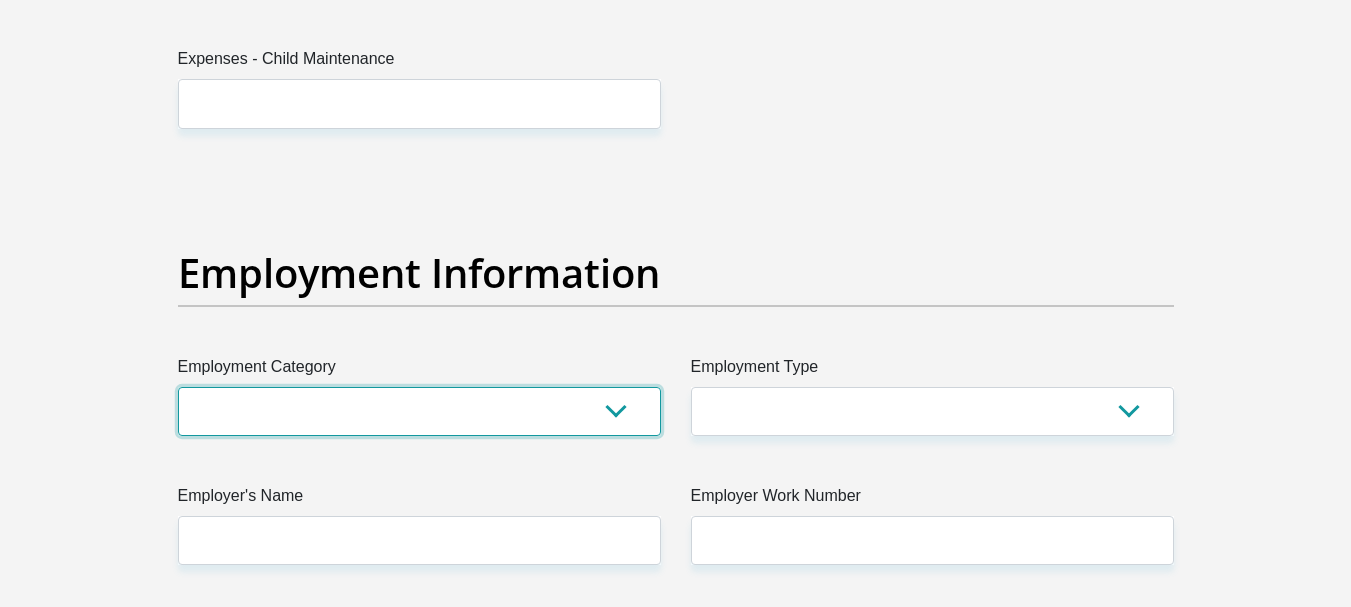 click on "AGRICULTURE
ALCOHOL & TOBACCO
CONSTRUCTION MATERIALS
METALLURGY
EQUIPMENT FOR RENEWABLE ENERGY
SPECIALIZED CONTRACTORS
CAR
GAMING (INCL. INTERNET
OTHER WHOLESALE
UNLICENSED PHARMACEUTICALS
CURRENCY EXCHANGE HOUSES
OTHER FINANCIAL INSTITUTIONS & INSURANCE
REAL ESTATE AGENTS
OIL & GAS
OTHER MATERIALS (E.G. IRON ORE)
PRECIOUS STONES & PRECIOUS METALS
POLITICAL ORGANIZATIONS
RELIGIOUS ORGANIZATIONS(NOT SECTS)
ACTI. HAVING BUSINESS DEAL WITH PUBLIC ADMINISTRATION
LAUNDROMATS" at bounding box center (419, 411) 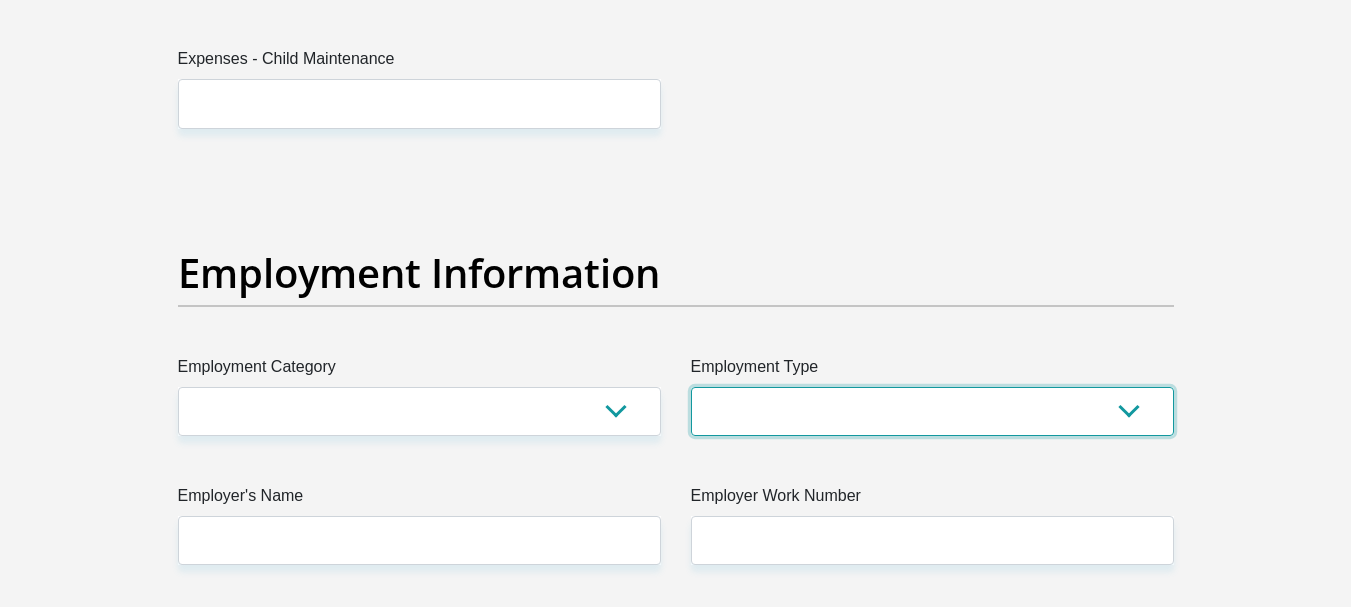 click on "College/Lecturer
Craft Seller
Creative
Driver
Executive
Farmer
Forces - Non Commissioned
Forces - Officer
Hawker
Housewife
Labourer
Licenced Professional
Manager
Miner
Non Licenced Professional
Office Staff/Clerk
Outside Worker
Pensioner
Permanent Teacher
Production/Manufacturing
Sales
Self-Employed
Semi-Professional Worker
Service Industry  Social Worker  Student" at bounding box center (932, 411) 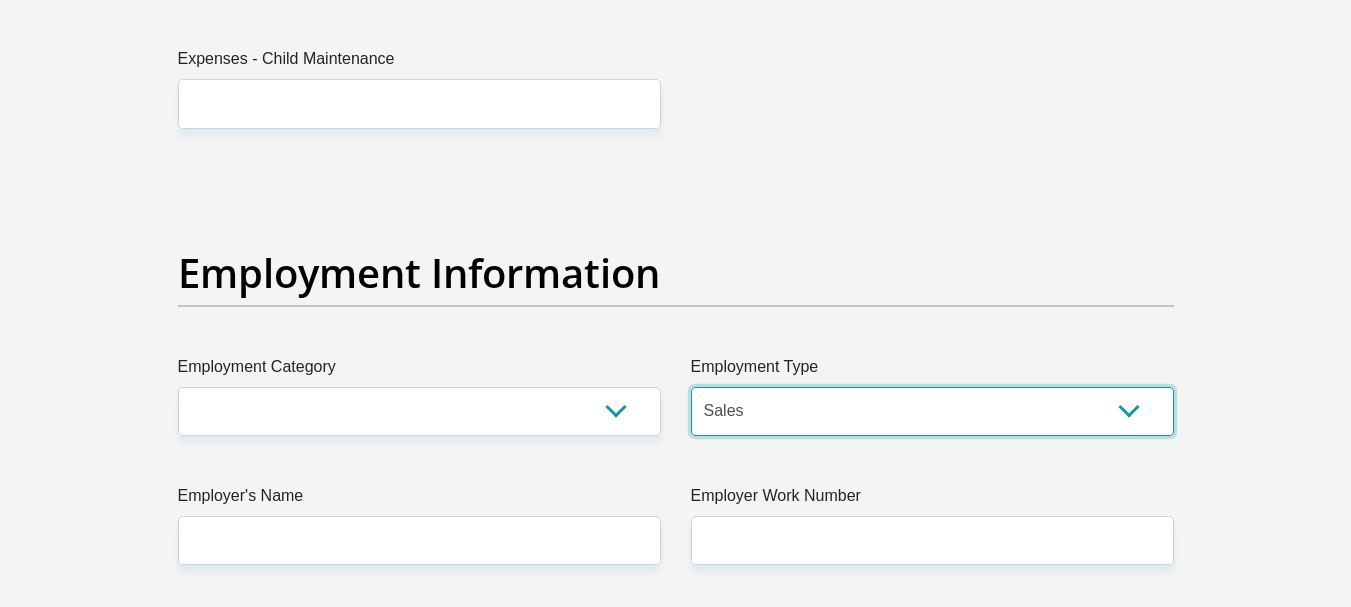 click on "College/Lecturer
Craft Seller
Creative
Driver
Executive
Farmer
Forces - Non Commissioned
Forces - Officer
Hawker
Housewife
Labourer
Licenced Professional
Manager
Miner
Non Licenced Professional
Office Staff/Clerk
Outside Worker
Pensioner
Permanent Teacher
Production/Manufacturing
Sales
Self-Employed
Semi-Professional Worker
Service Industry  Social Worker  Student" at bounding box center (932, 411) 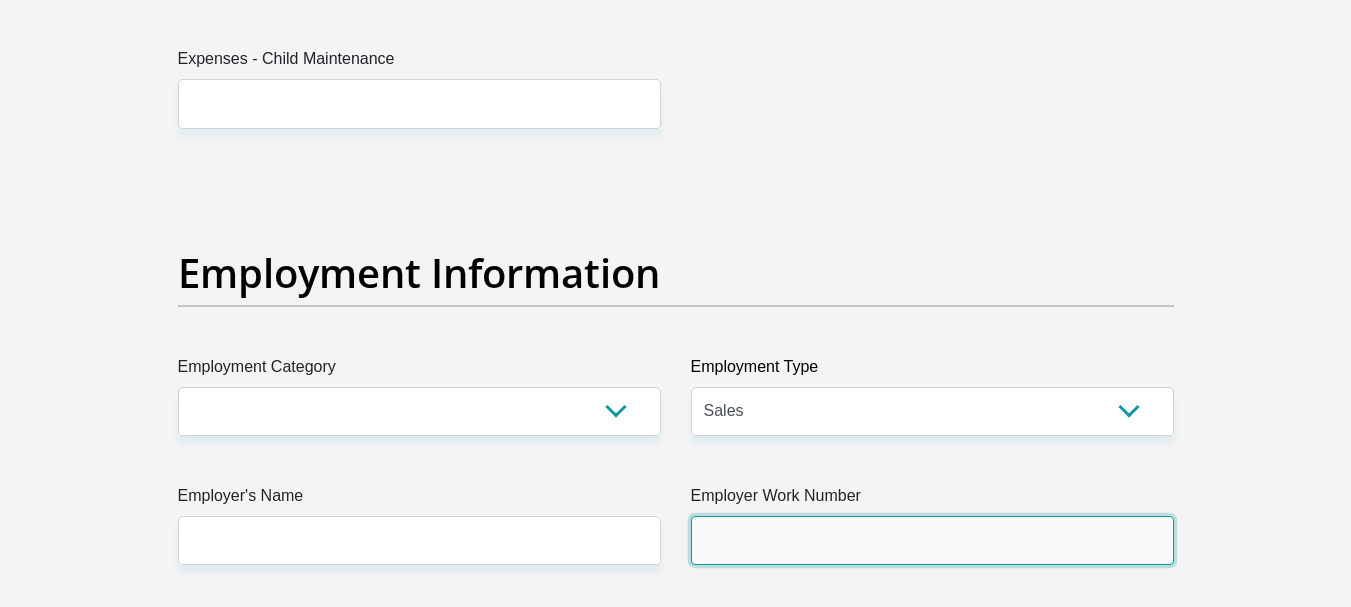 click on "Employer Work Number" at bounding box center [932, 540] 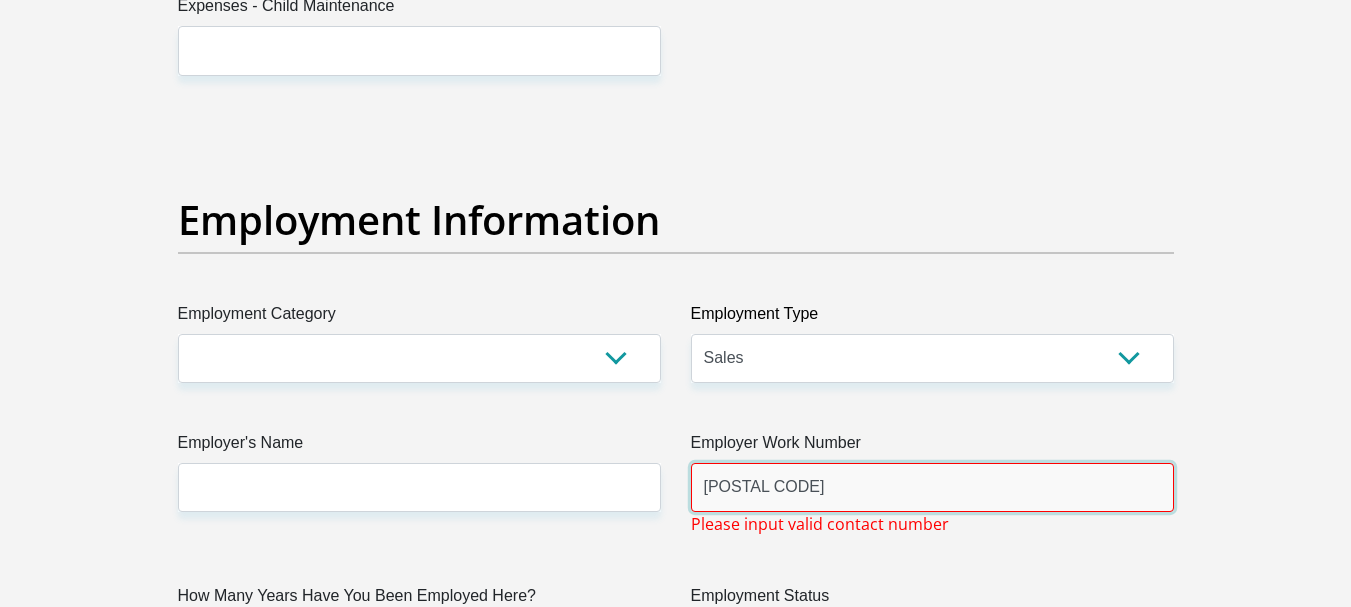 scroll, scrollTop: 3500, scrollLeft: 0, axis: vertical 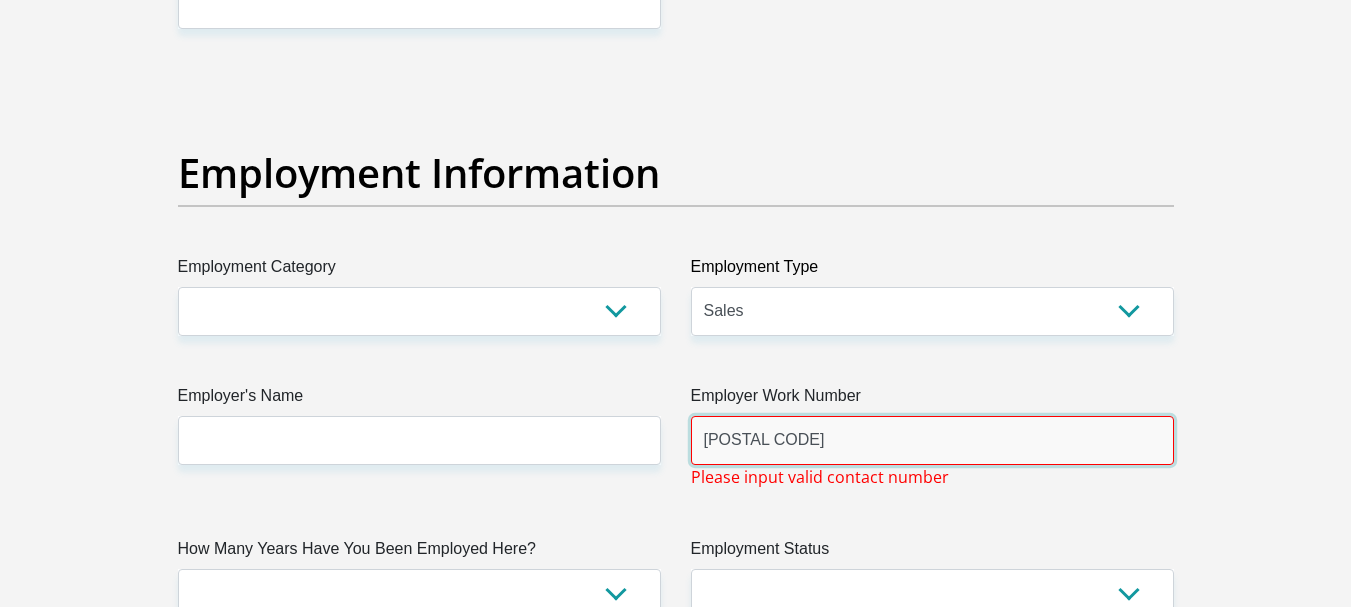 click on "[POSTAL CODE]" at bounding box center (932, 440) 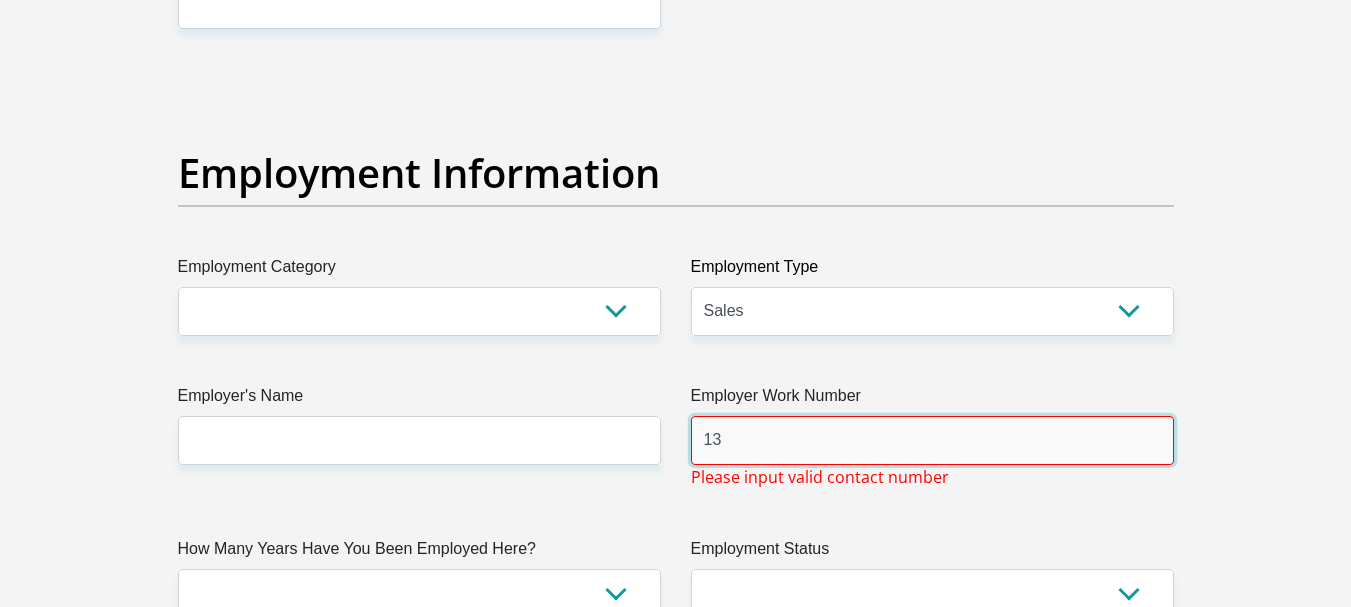 type on "1" 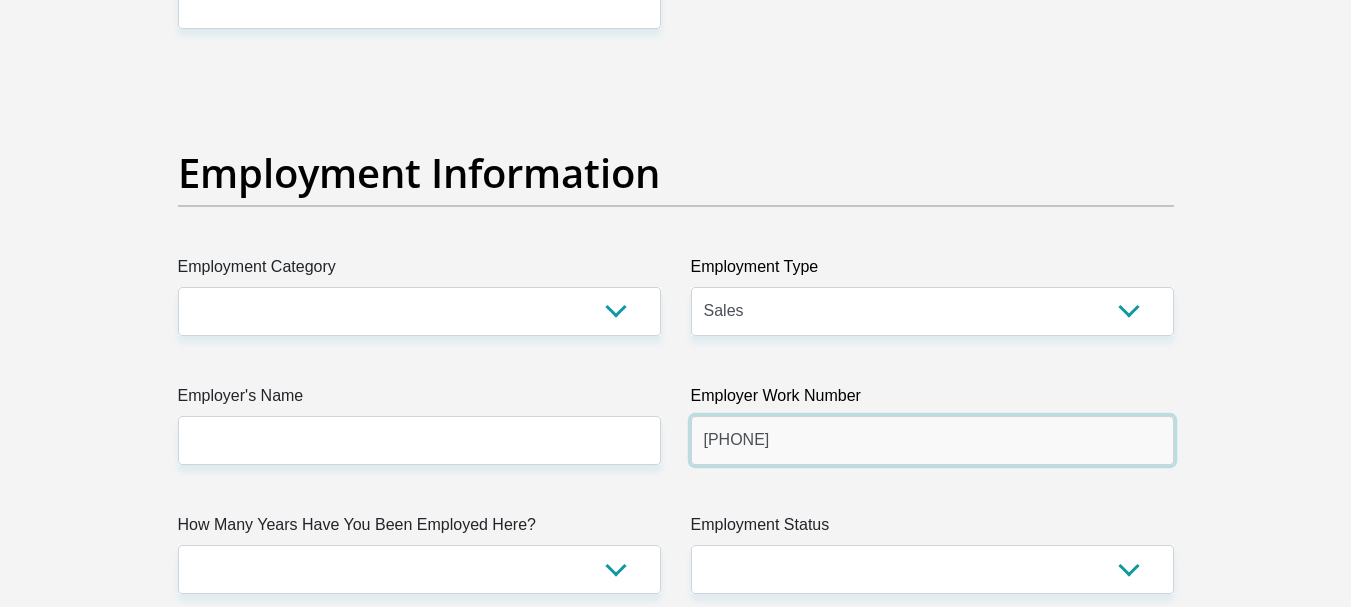type on "[PHONE]" 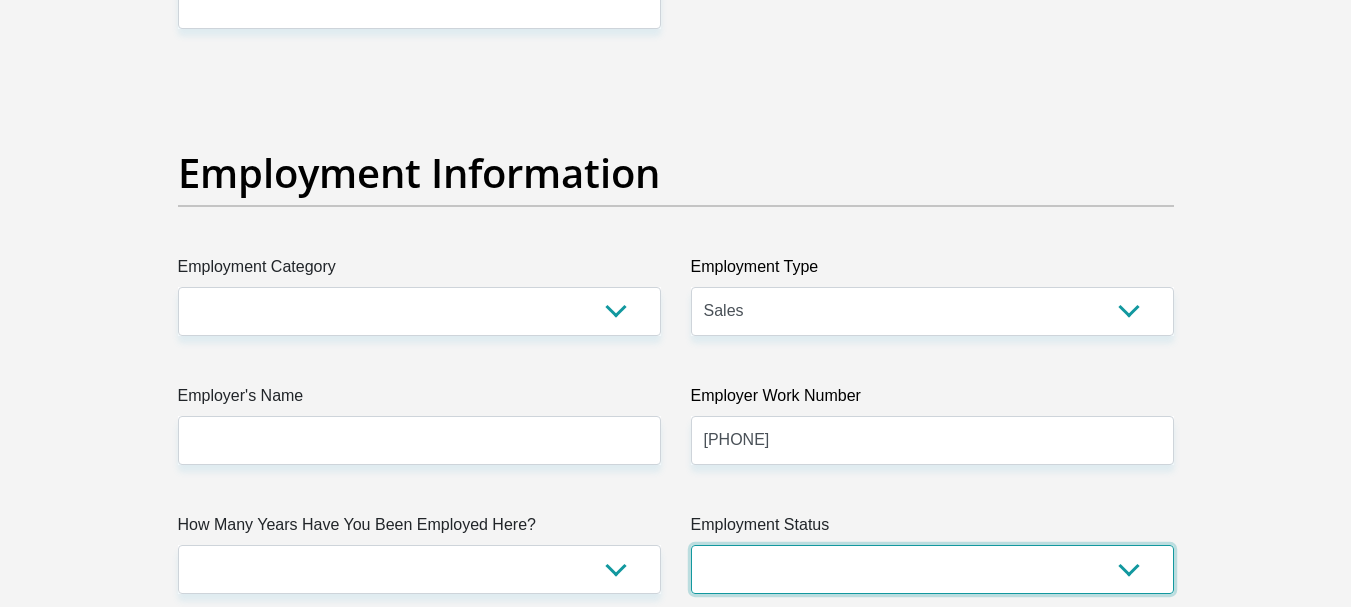 click on "Permanent/Full-time
Part-time/Casual
Contract Worker
Self-Employed
Housewife
Retired
Student
Medically Boarded
Disability
Unemployed" at bounding box center (932, 569) 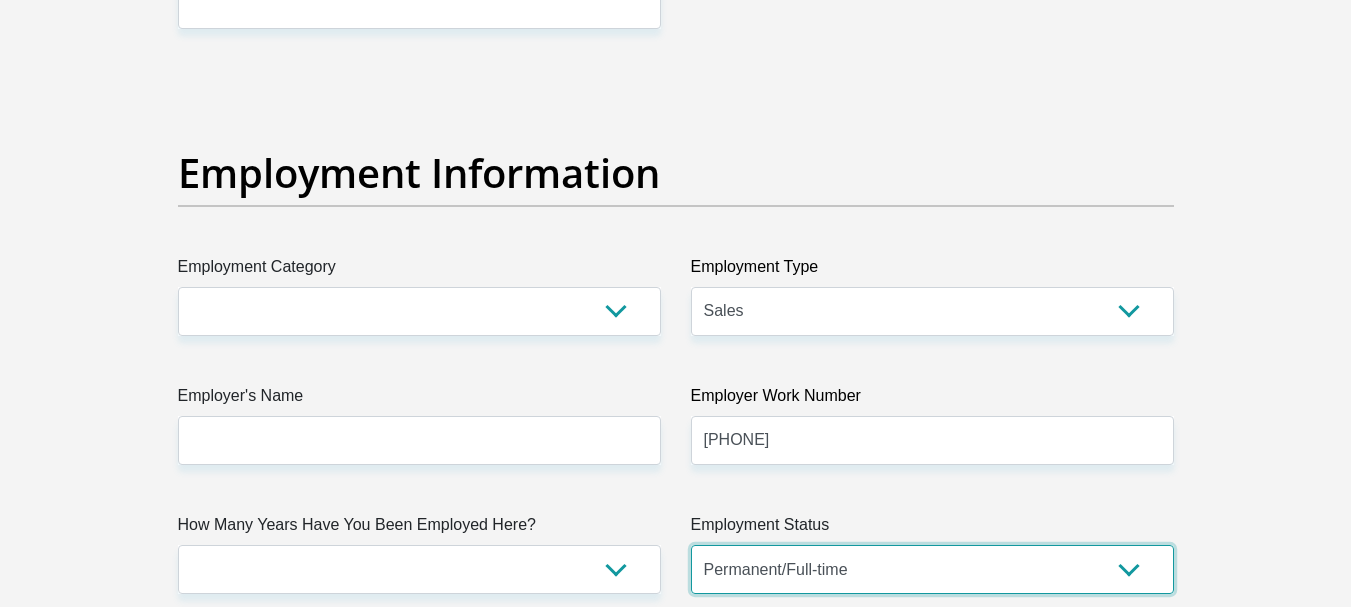 click on "Permanent/Full-time
Part-time/Casual
Contract Worker
Self-Employed
Housewife
Retired
Student
Medically Boarded
Disability
Unemployed" at bounding box center (932, 569) 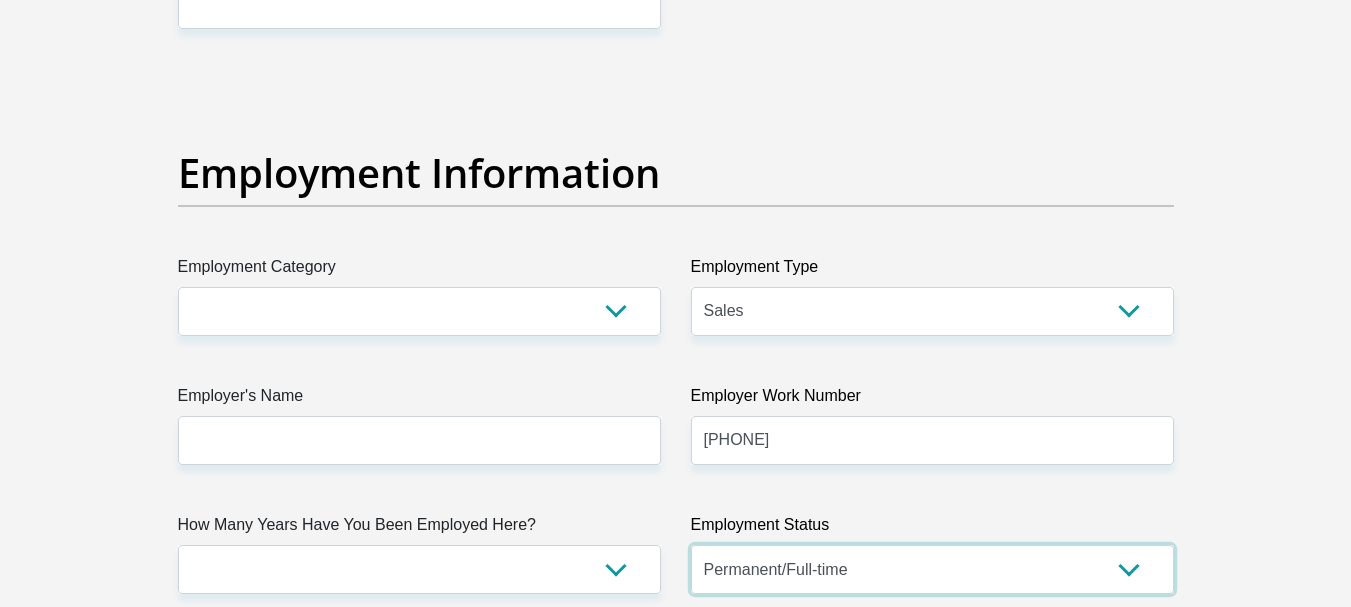 scroll, scrollTop: 3600, scrollLeft: 0, axis: vertical 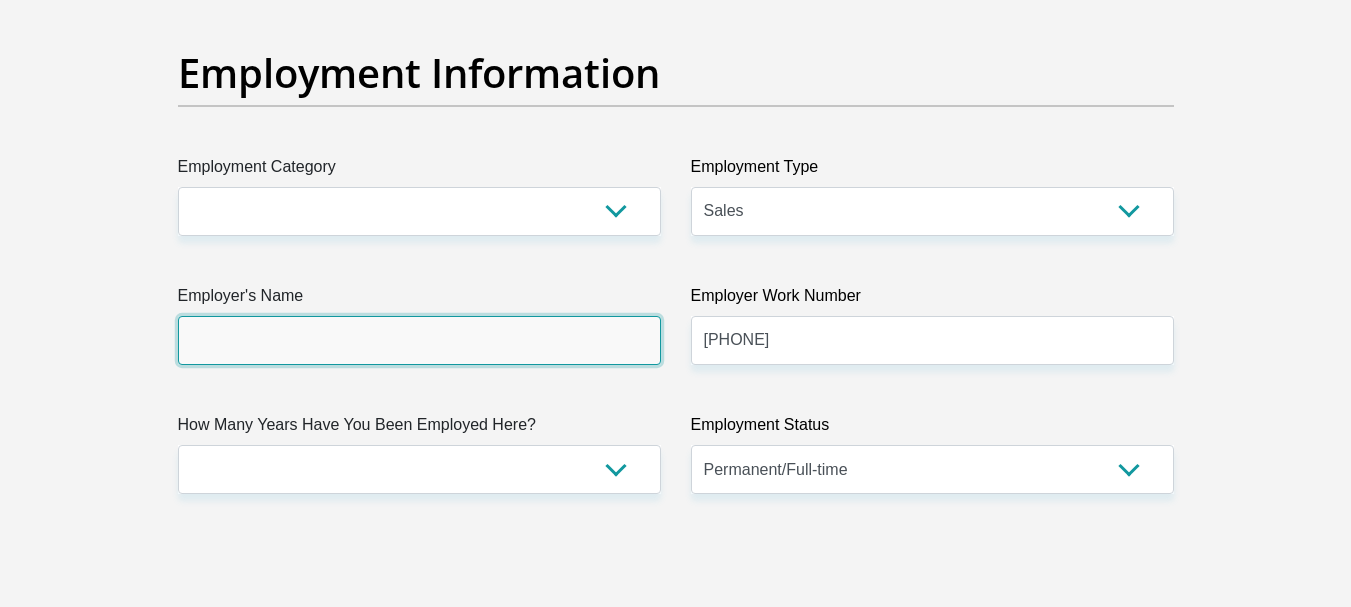 click on "Employer's Name" at bounding box center (419, 340) 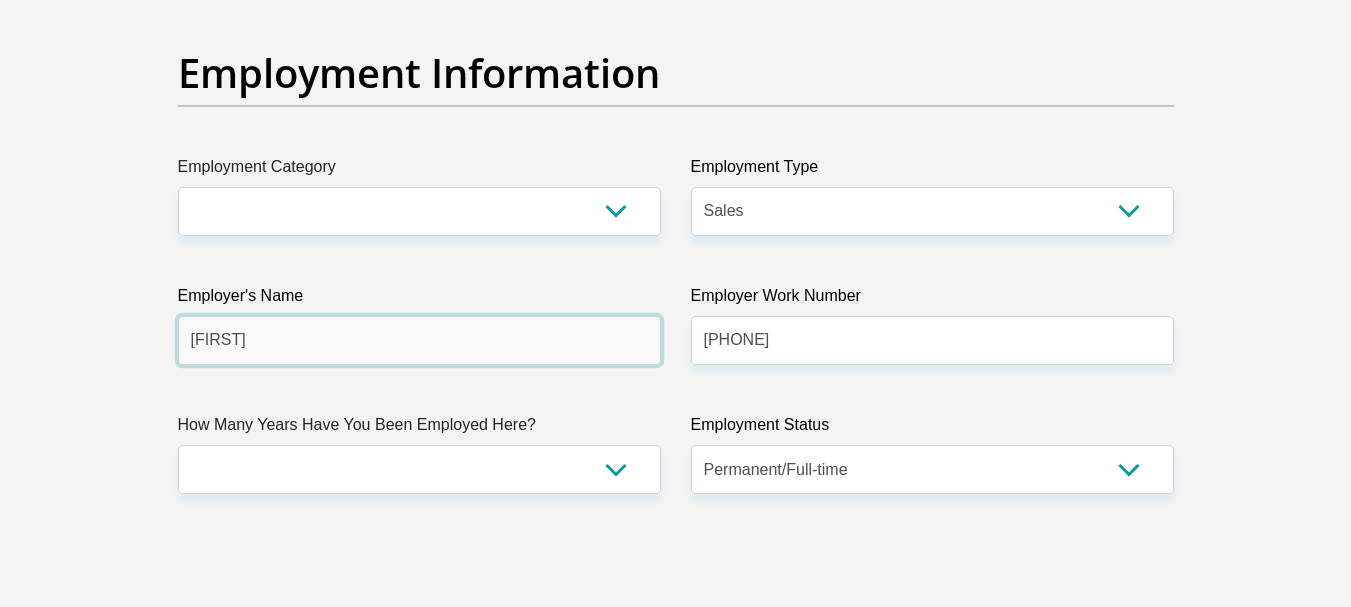 type on "j" 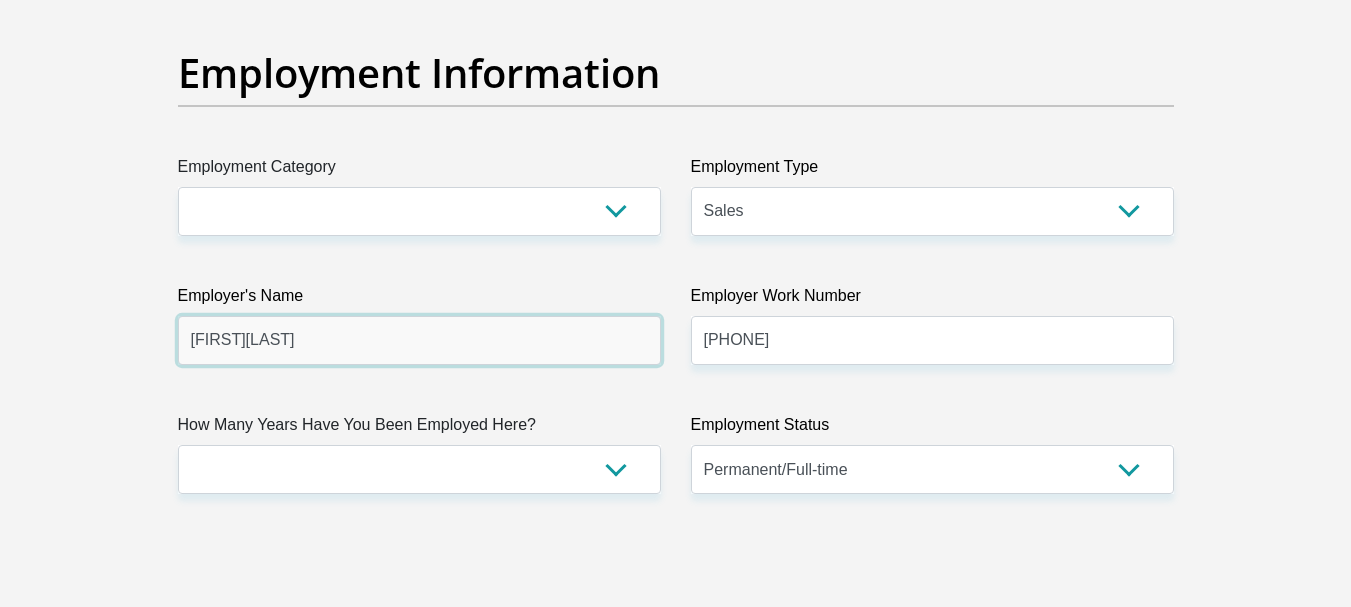 type on "[FIRST][LAST]" 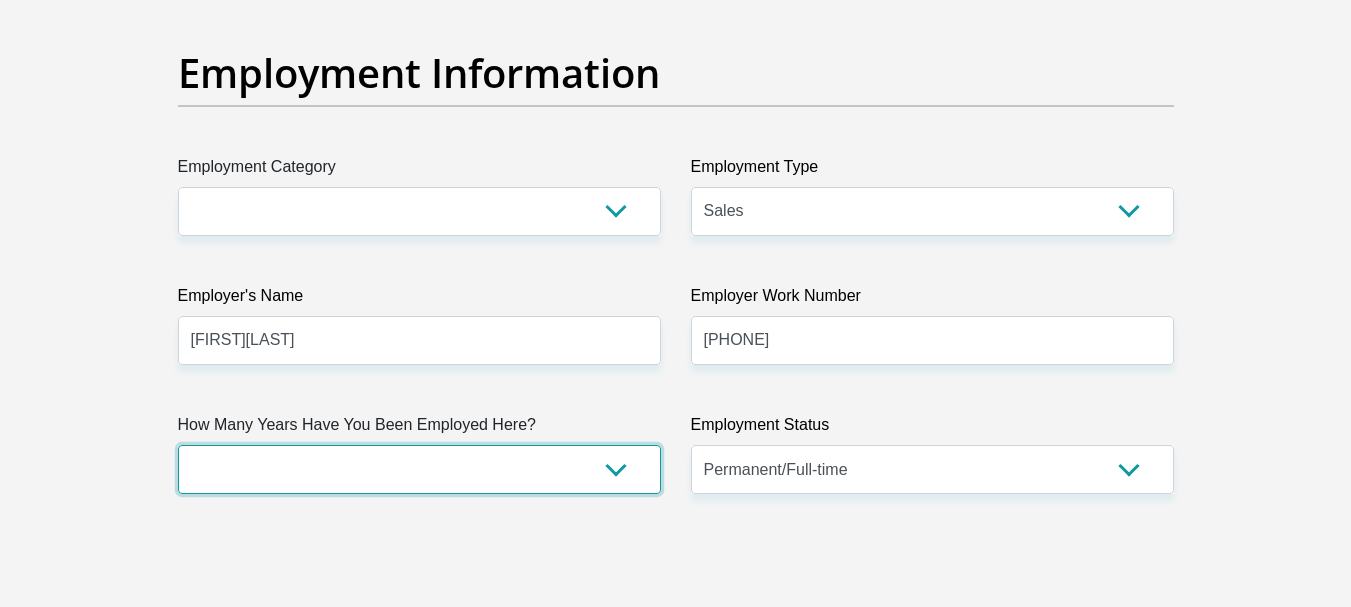 click on "less than 1 year
1-3 years
3-5 years
5+ years" at bounding box center [419, 469] 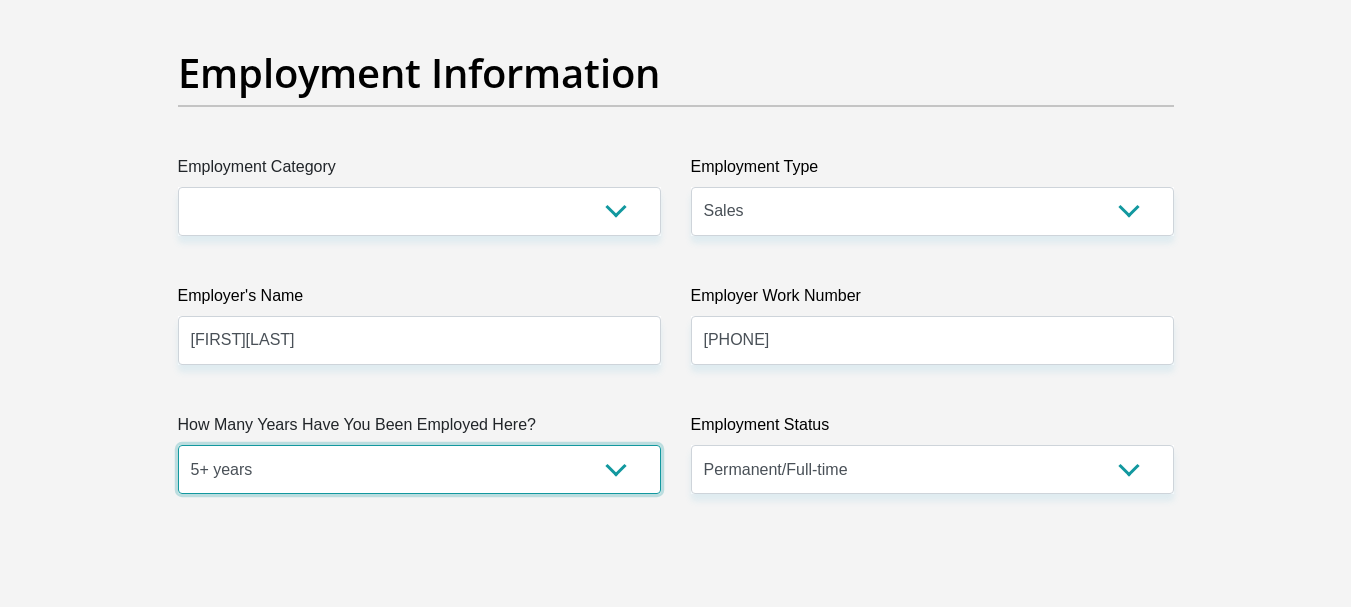 click on "less than 1 year
1-3 years
3-5 years
5+ years" at bounding box center (419, 469) 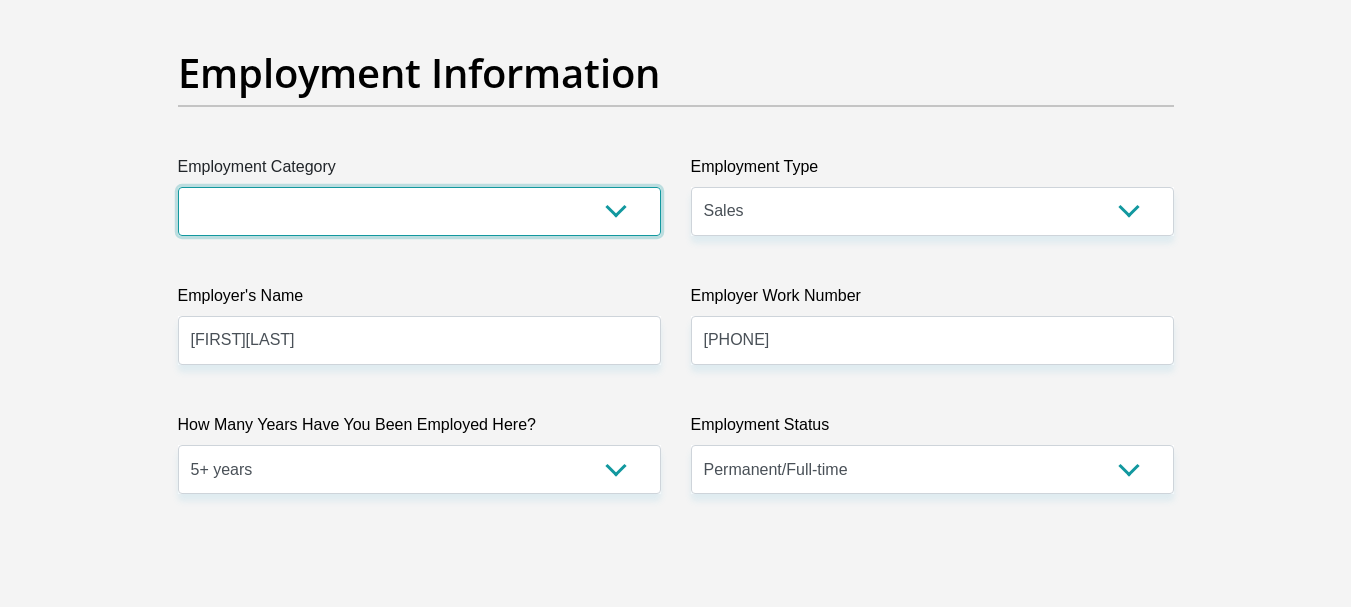 click on "AGRICULTURE
ALCOHOL & TOBACCO
CONSTRUCTION MATERIALS
METALLURGY
EQUIPMENT FOR RENEWABLE ENERGY
SPECIALIZED CONTRACTORS
CAR
GAMING (INCL. INTERNET
OTHER WHOLESALE
UNLICENSED PHARMACEUTICALS
CURRENCY EXCHANGE HOUSES
OTHER FINANCIAL INSTITUTIONS & INSURANCE
REAL ESTATE AGENTS
OIL & GAS
OTHER MATERIALS (E.G. IRON ORE)
PRECIOUS STONES & PRECIOUS METALS
POLITICAL ORGANIZATIONS
RELIGIOUS ORGANIZATIONS(NOT SECTS)
ACTI. HAVING BUSINESS DEAL WITH PUBLIC ADMINISTRATION
LAUNDROMATS" at bounding box center (419, 211) 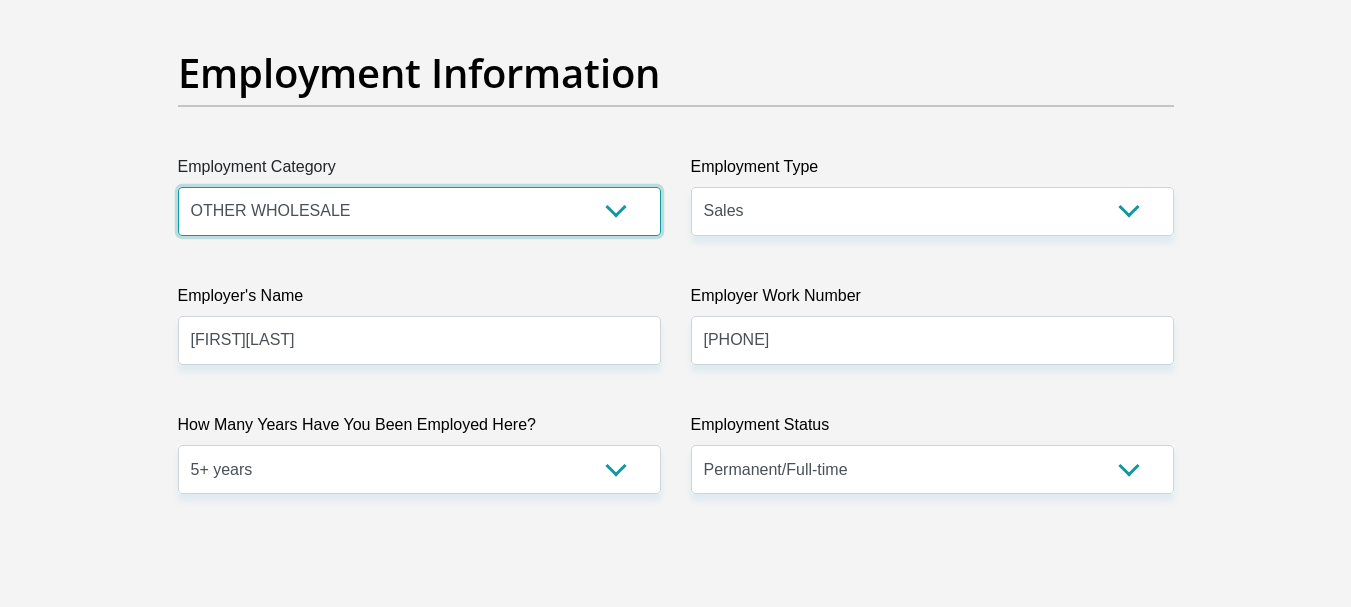 click on "AGRICULTURE
ALCOHOL & TOBACCO
CONSTRUCTION MATERIALS
METALLURGY
EQUIPMENT FOR RENEWABLE ENERGY
SPECIALIZED CONTRACTORS
CAR
GAMING (INCL. INTERNET
OTHER WHOLESALE
UNLICENSED PHARMACEUTICALS
CURRENCY EXCHANGE HOUSES
OTHER FINANCIAL INSTITUTIONS & INSURANCE
REAL ESTATE AGENTS
OIL & GAS
OTHER MATERIALS (E.G. IRON ORE)
PRECIOUS STONES & PRECIOUS METALS
POLITICAL ORGANIZATIONS
RELIGIOUS ORGANIZATIONS(NOT SECTS)
ACTI. HAVING BUSINESS DEAL WITH PUBLIC ADMINISTRATION
LAUNDROMATS" at bounding box center [419, 211] 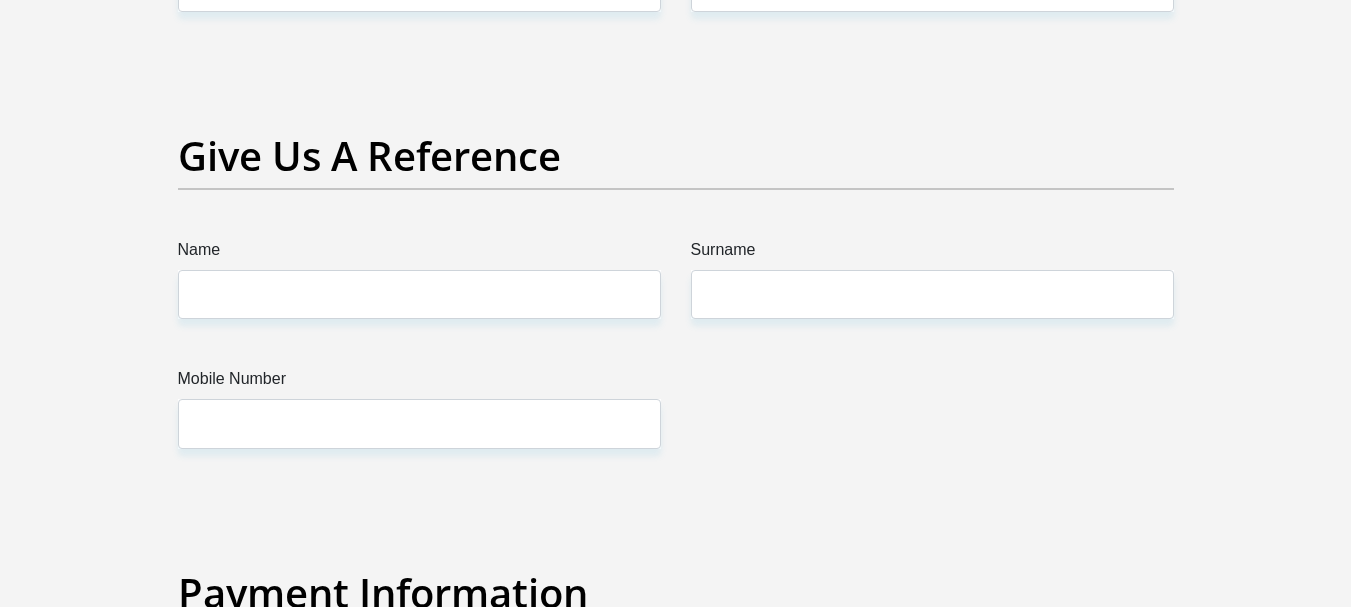 scroll, scrollTop: 4100, scrollLeft: 0, axis: vertical 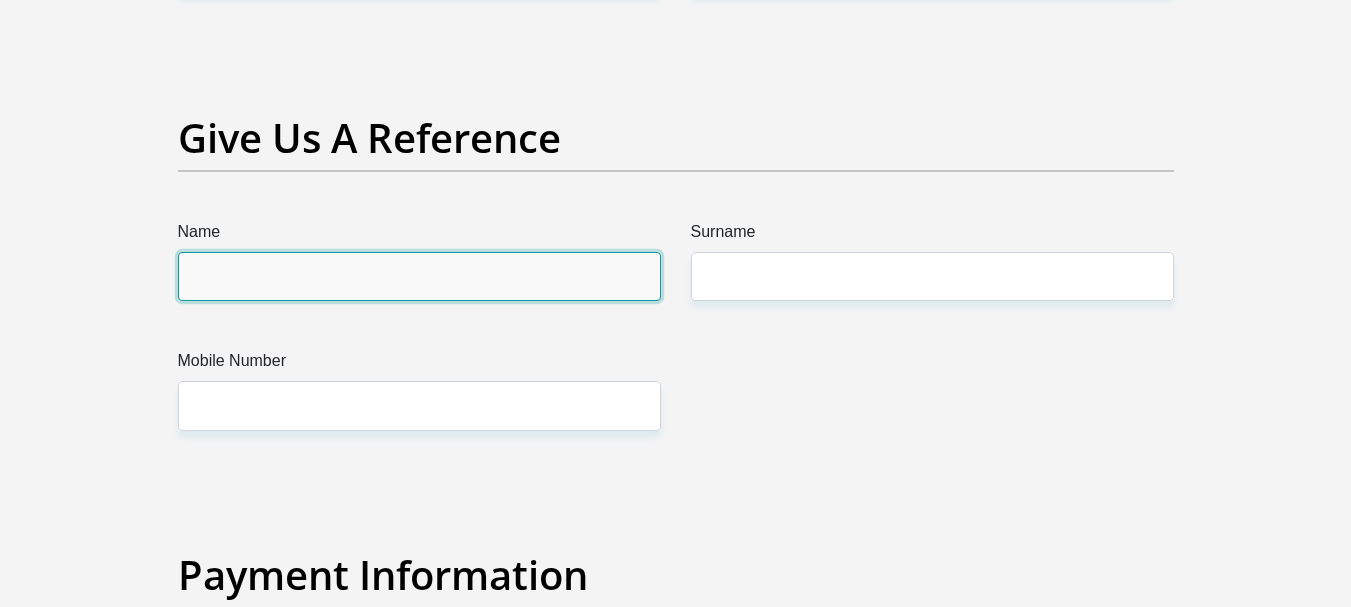 click on "Name" at bounding box center (419, 276) 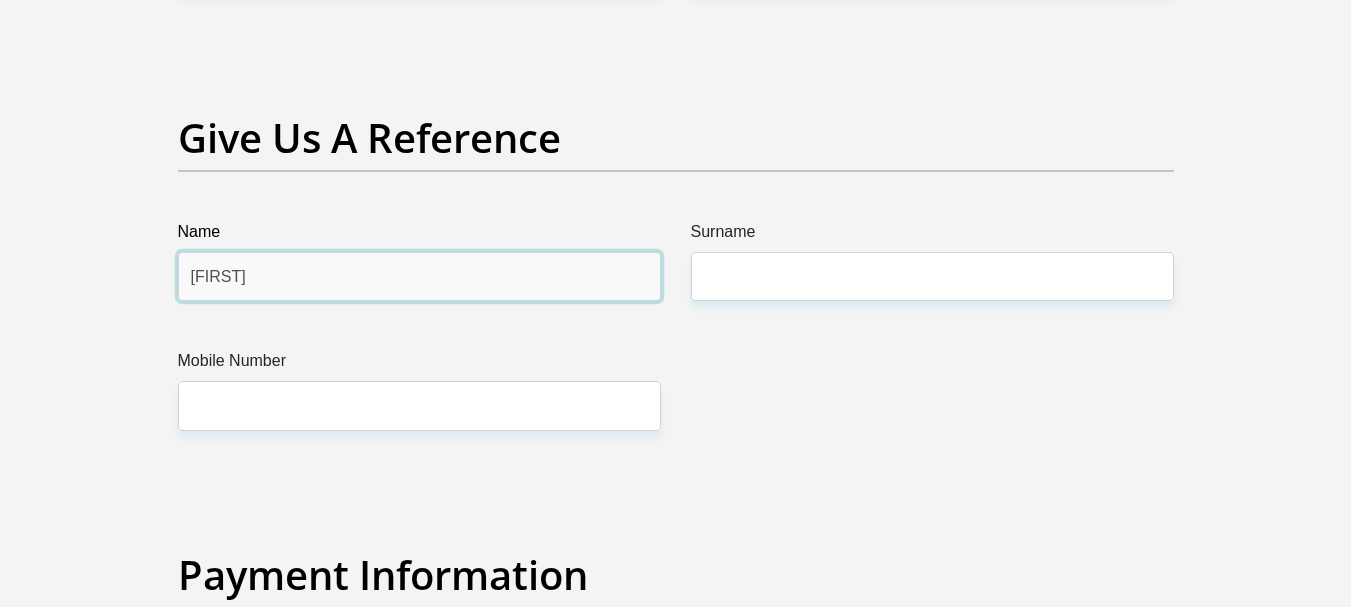 type on "[FIRST]" 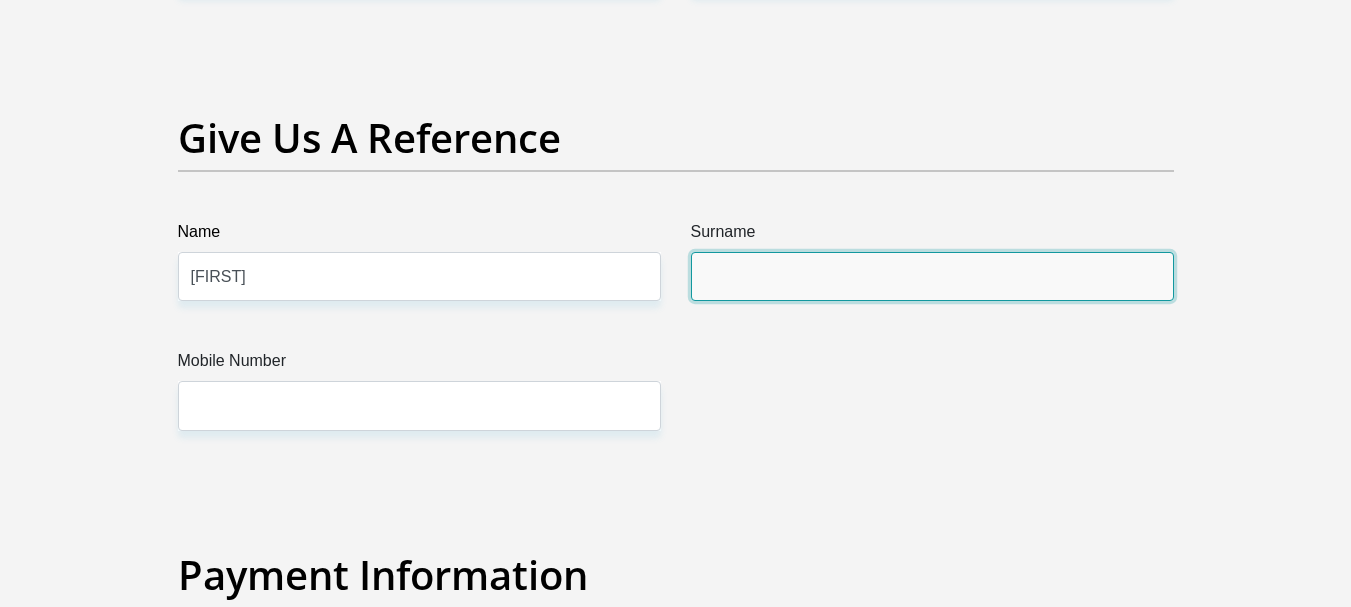drag, startPoint x: 720, startPoint y: 283, endPoint x: 701, endPoint y: 275, distance: 20.615528 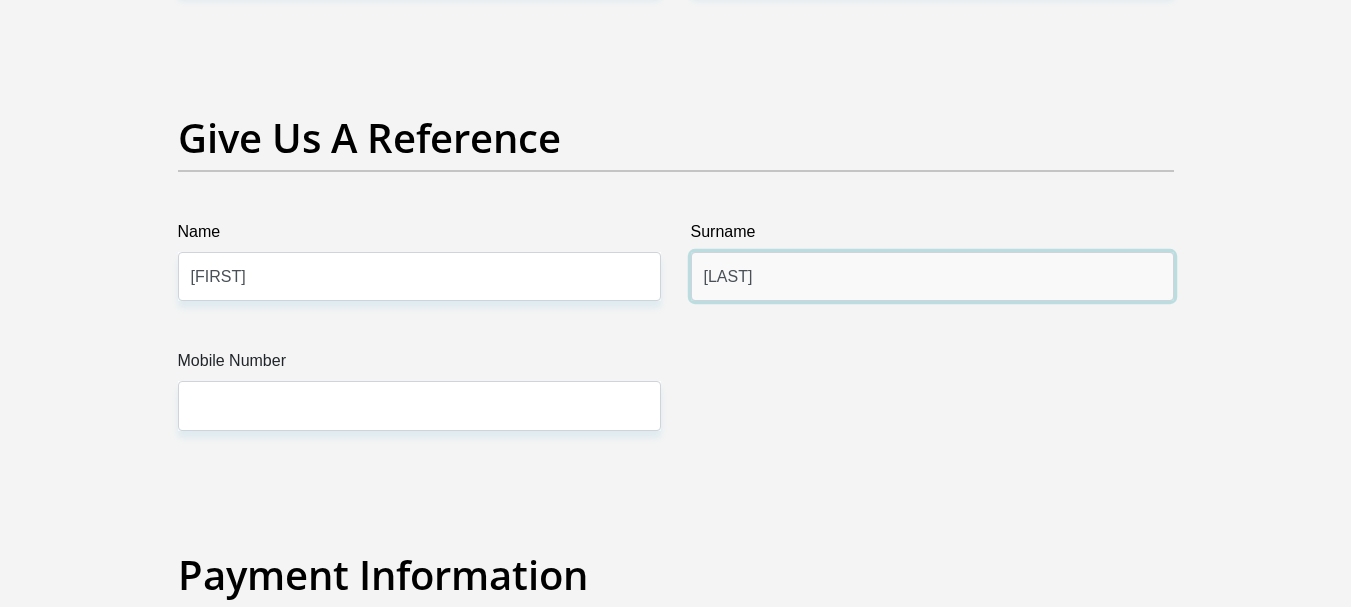 type on "[LAST]" 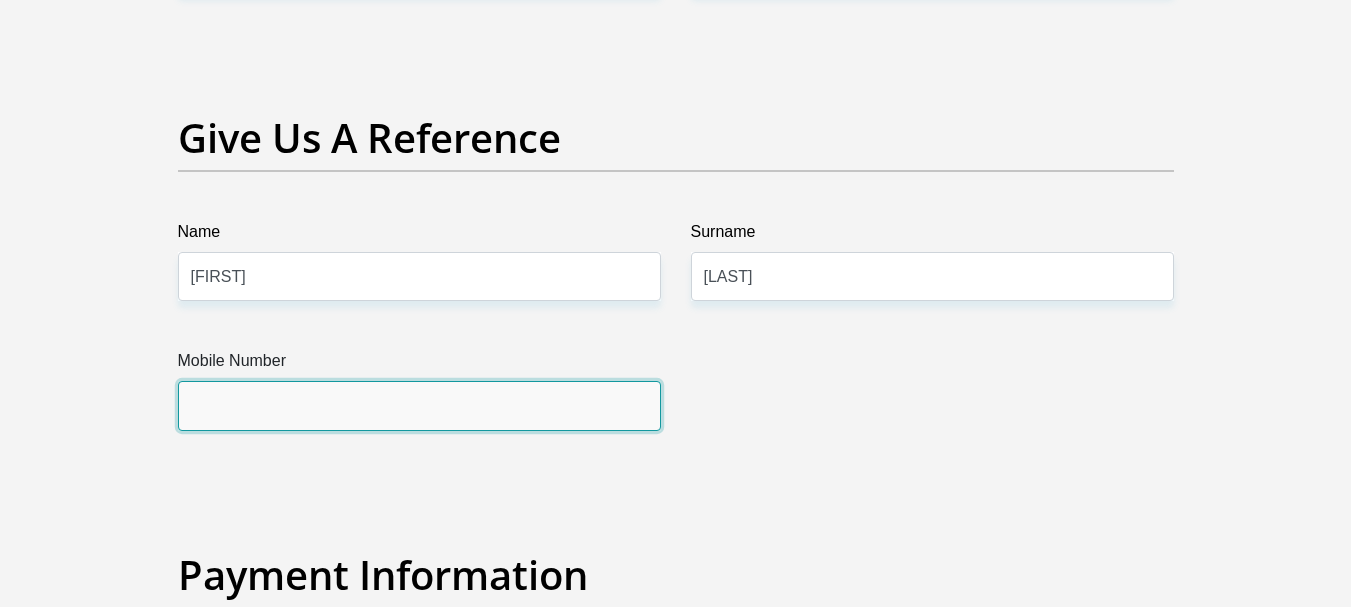 click on "Mobile Number" at bounding box center [419, 405] 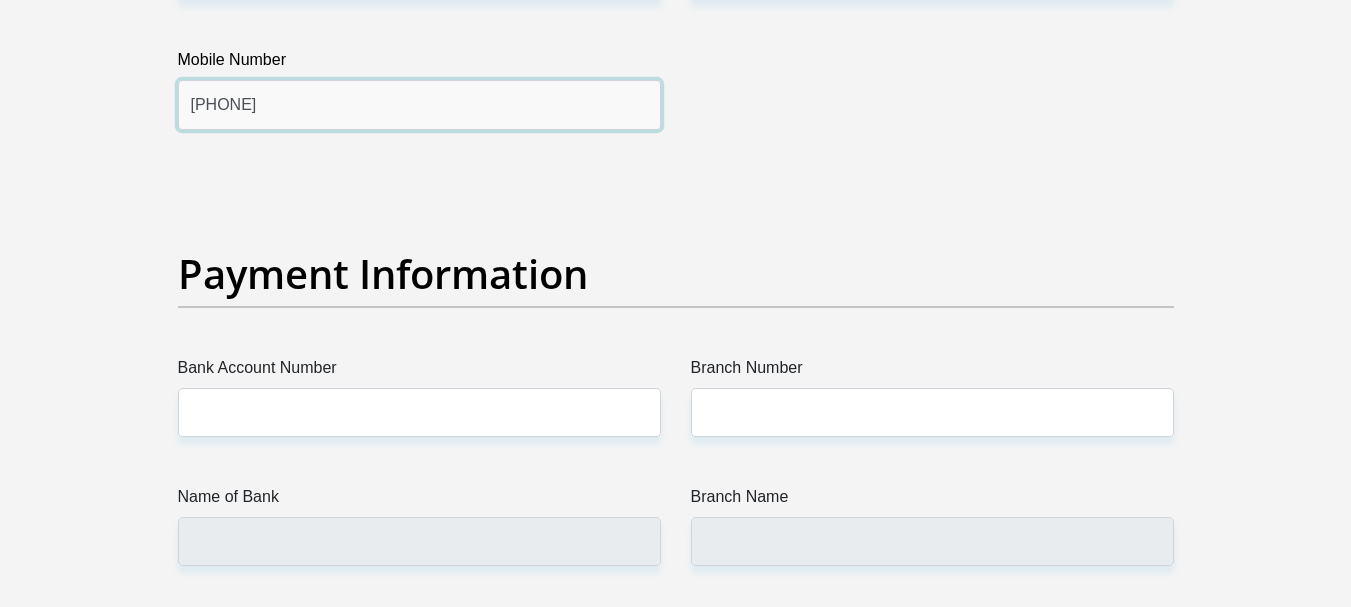 scroll, scrollTop: 4500, scrollLeft: 0, axis: vertical 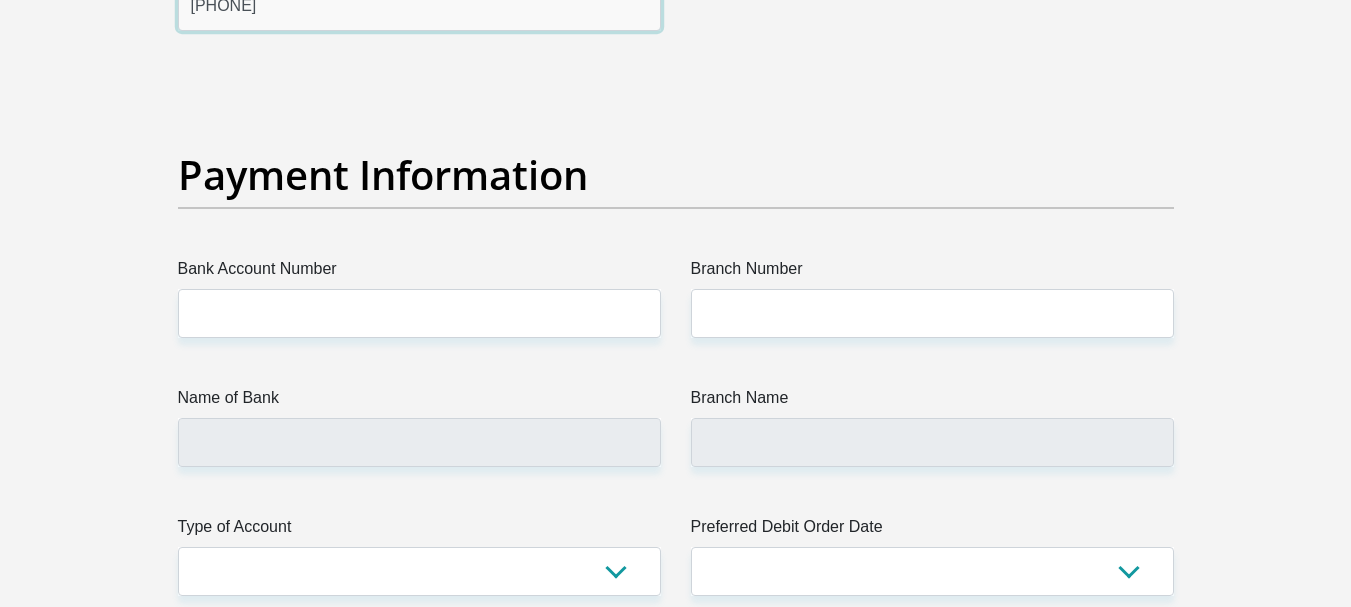 type on "[PHONE]" 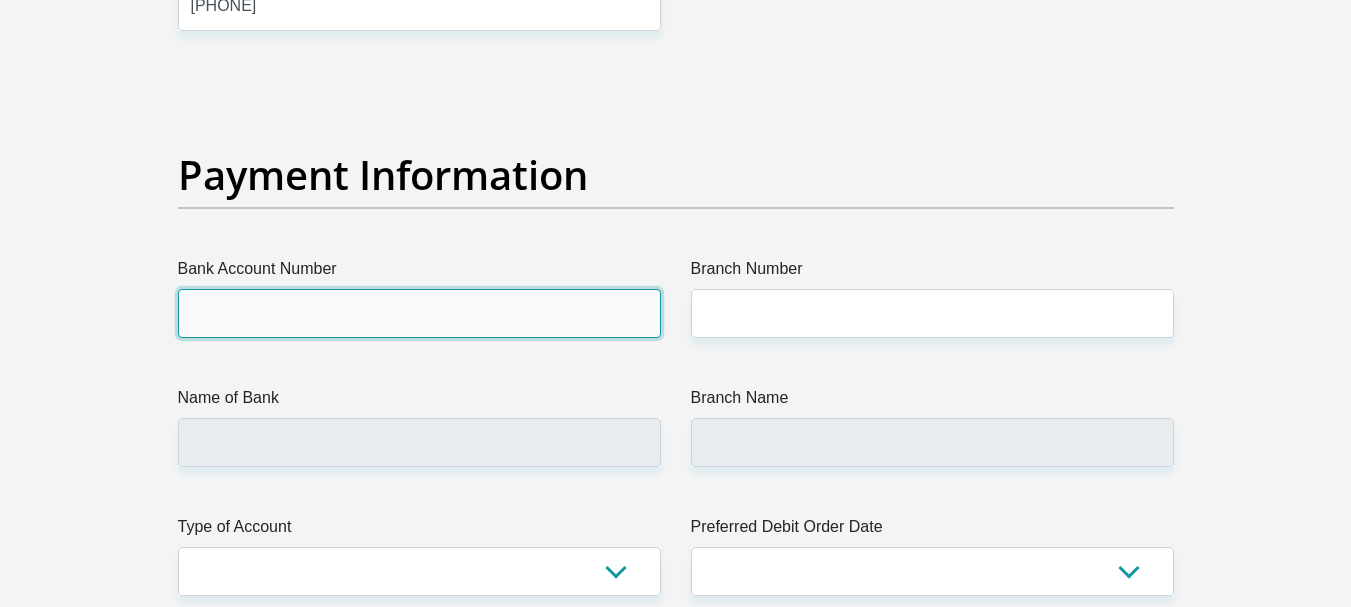 click on "Bank Account Number" at bounding box center [419, 313] 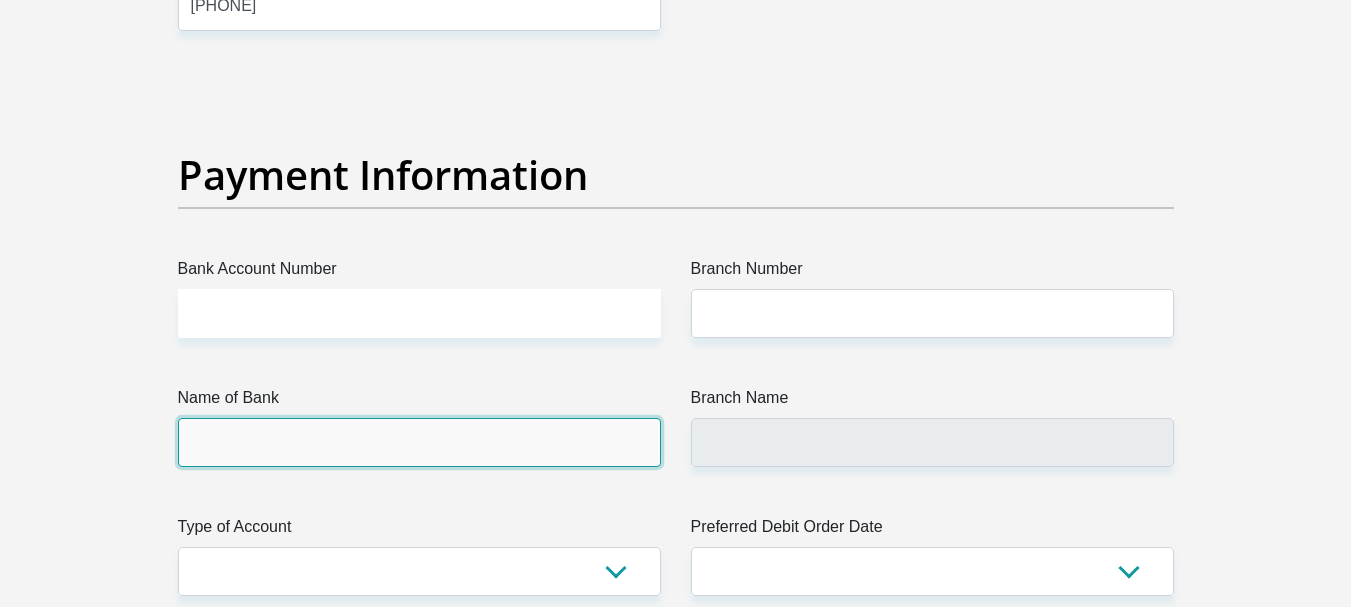 click on "Name of Bank" at bounding box center [419, 442] 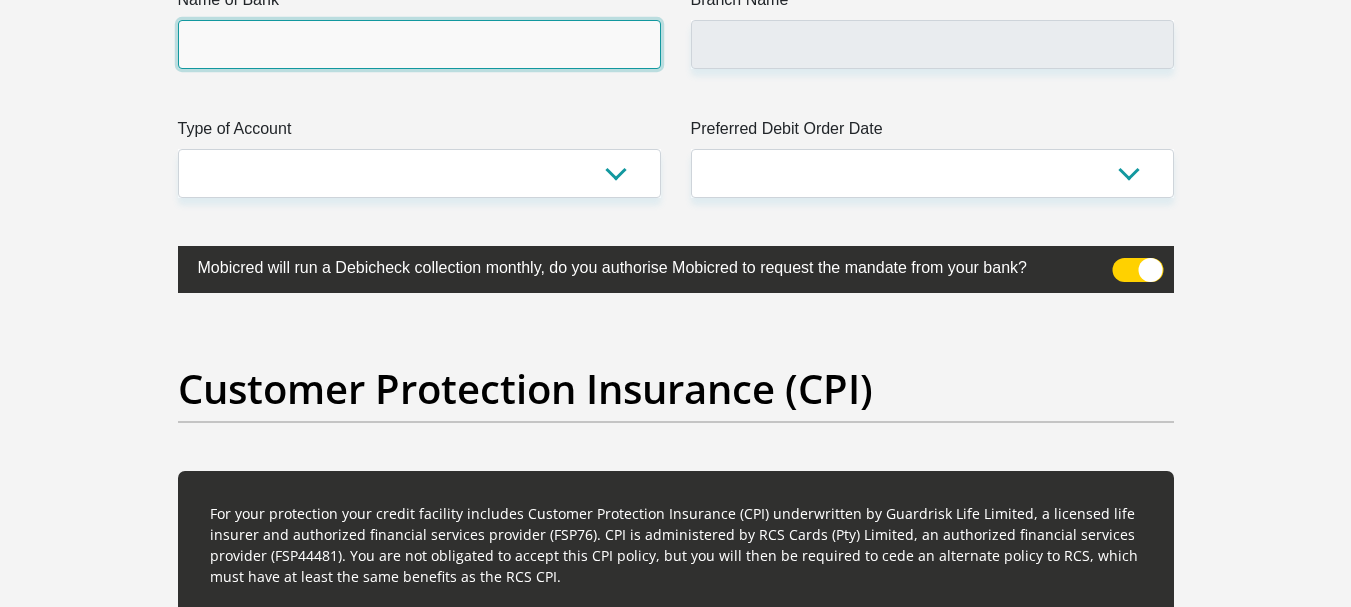 scroll, scrollTop: 4900, scrollLeft: 0, axis: vertical 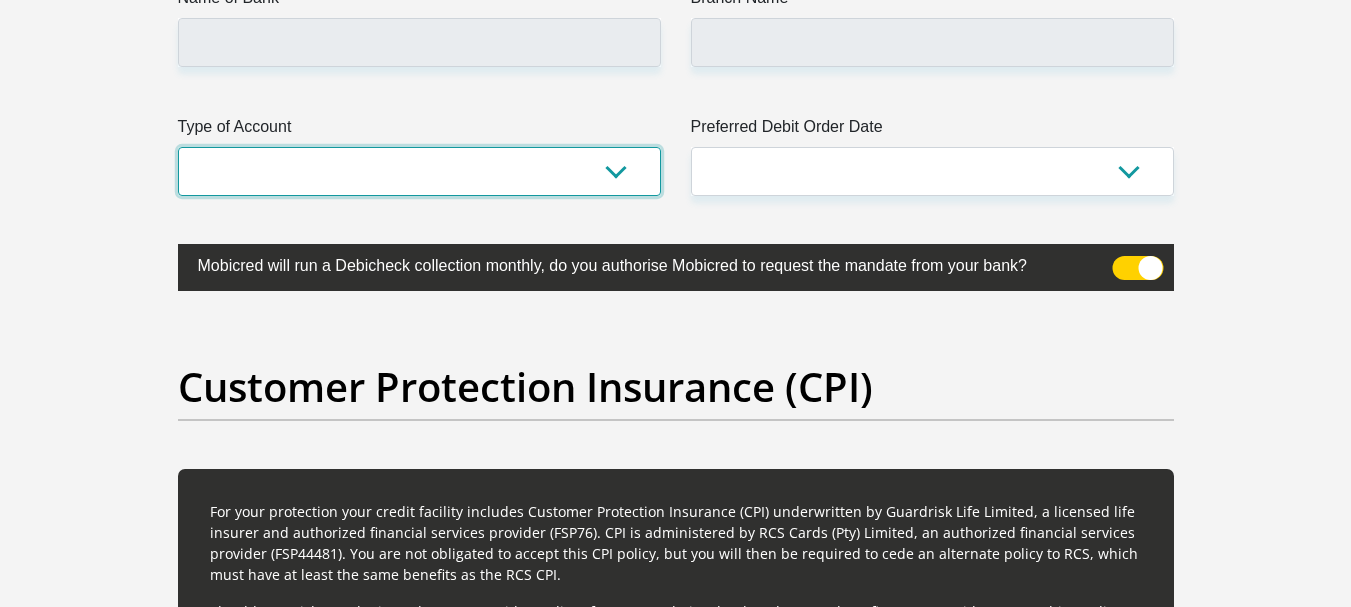 click on "Cheque
Savings" at bounding box center (419, 171) 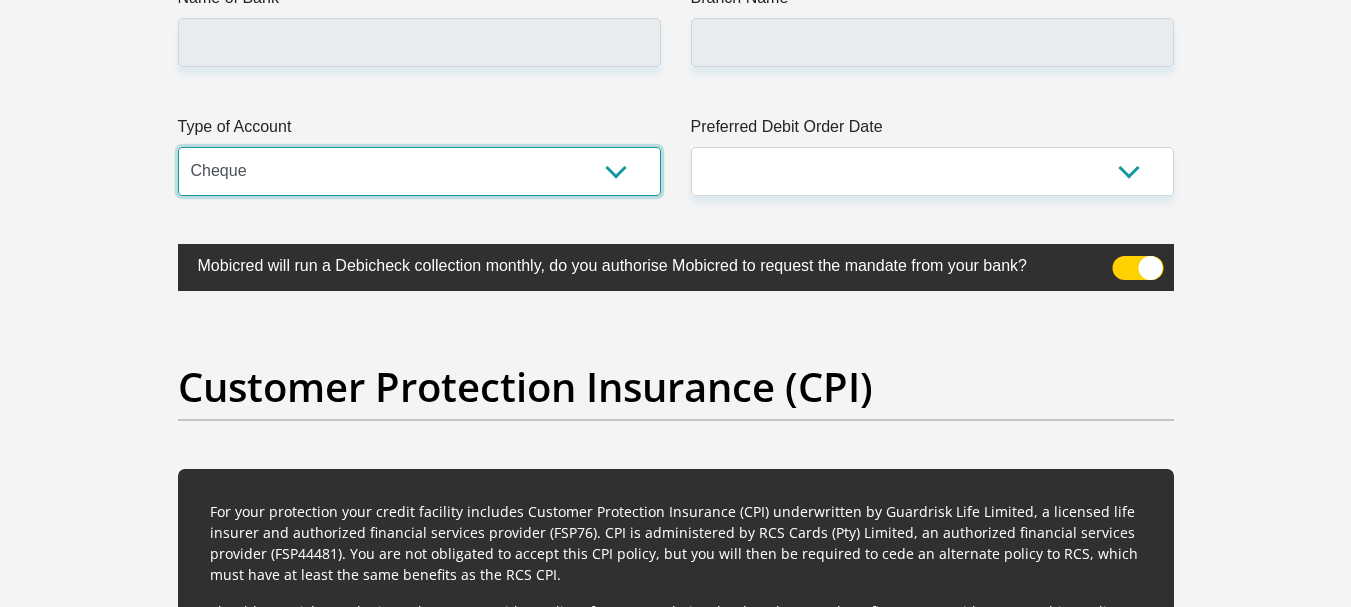 click on "Cheque
Savings" at bounding box center [419, 171] 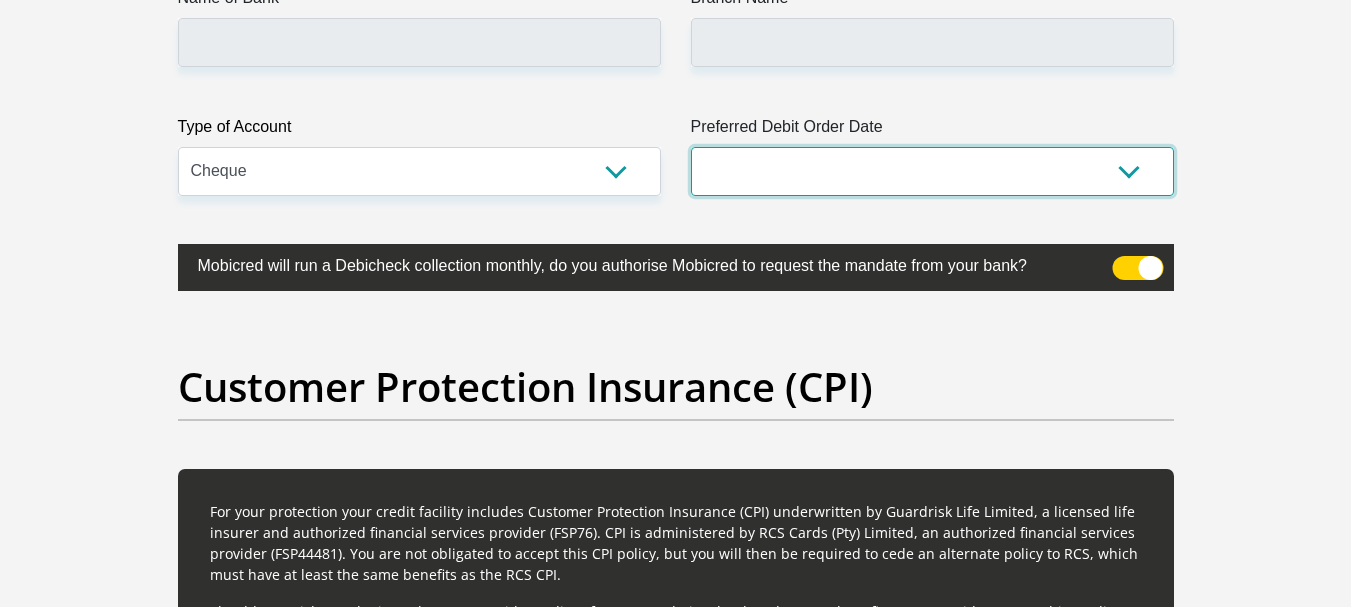 drag, startPoint x: 1130, startPoint y: 175, endPoint x: 1069, endPoint y: 171, distance: 61.13101 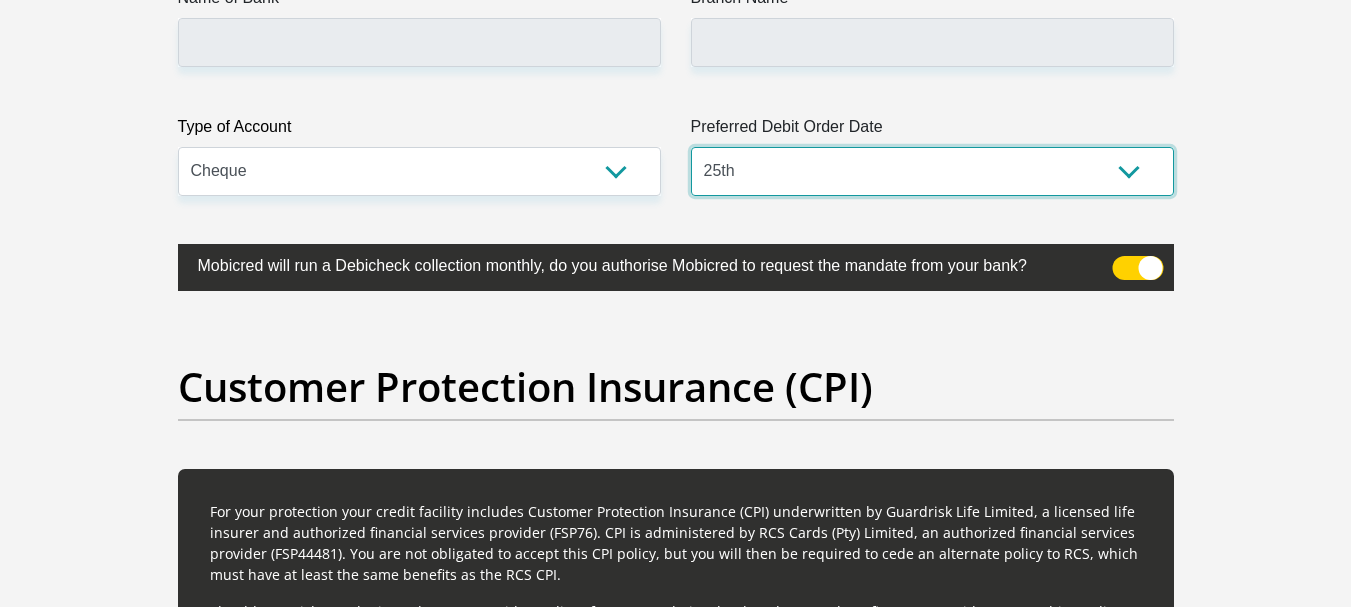 click on "1st
2nd
3rd
4th
5th
7th
18th
19th
20th
21st
22nd
23rd
24th
25th
26th
27th
28th
29th
30th" at bounding box center [932, 171] 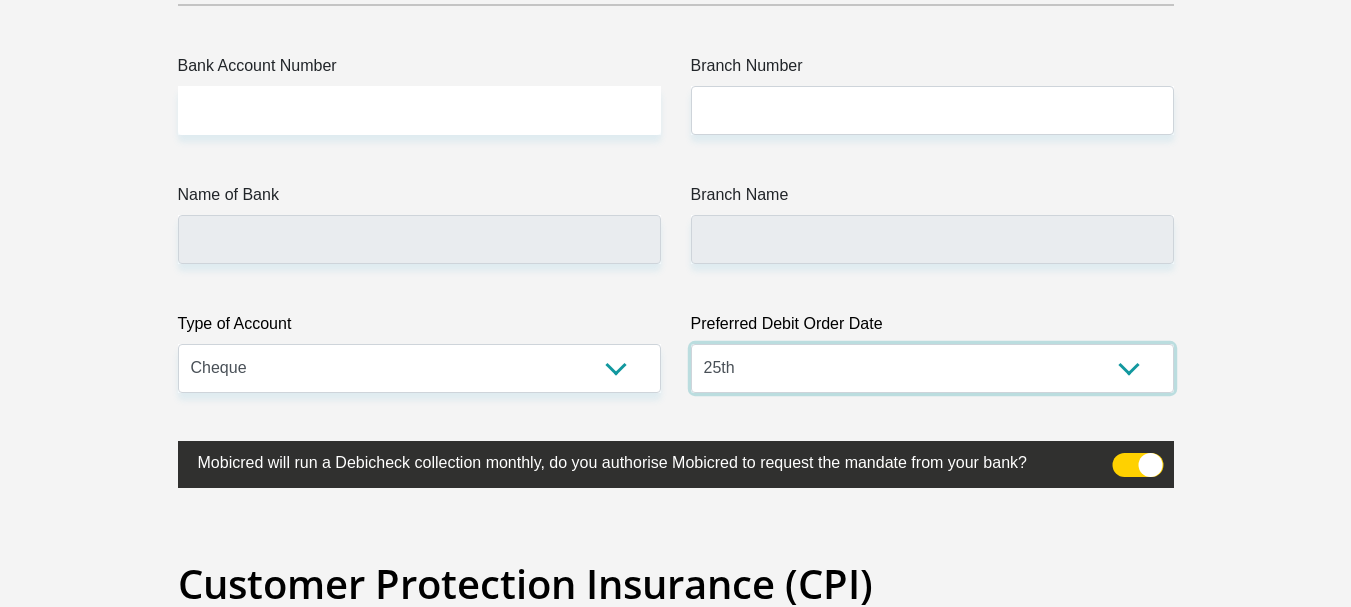 scroll, scrollTop: 4700, scrollLeft: 0, axis: vertical 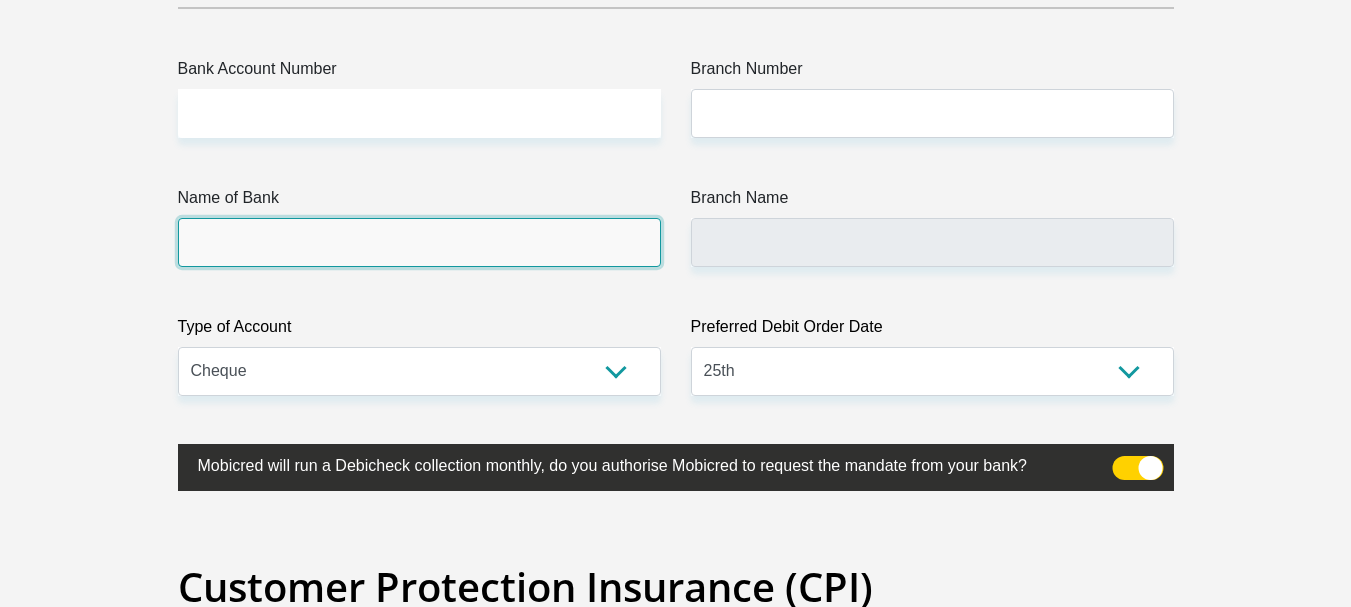 click on "Name of Bank" at bounding box center (419, 242) 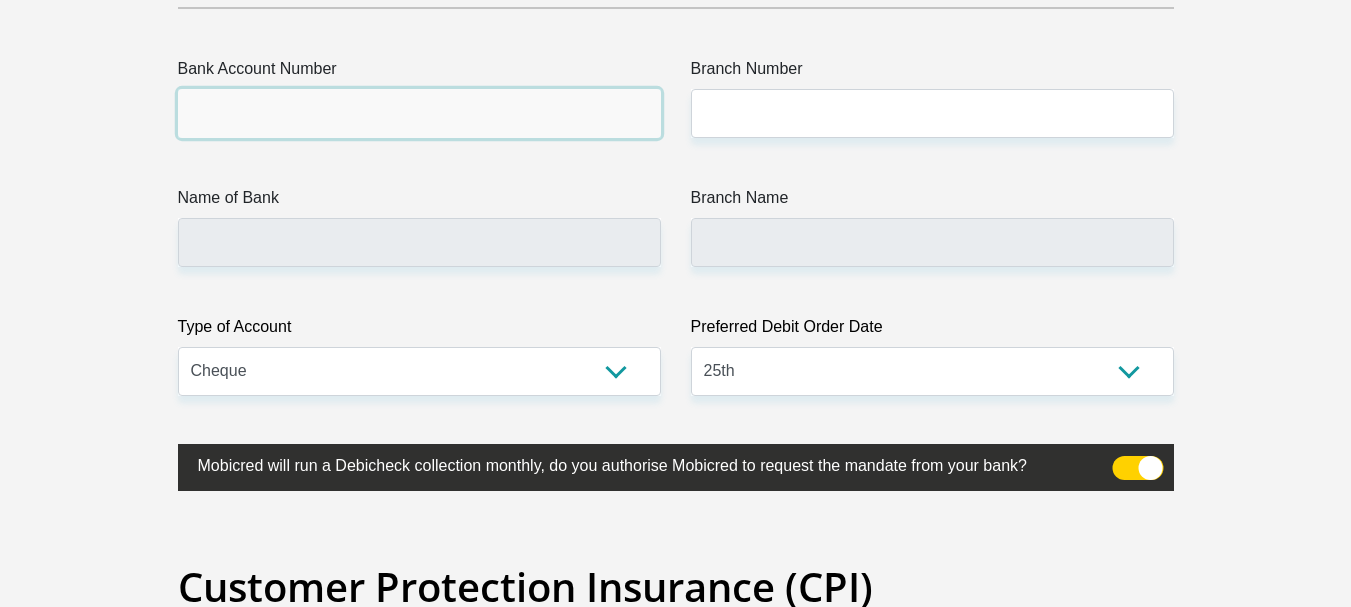 click on "Bank Account Number" at bounding box center [419, 113] 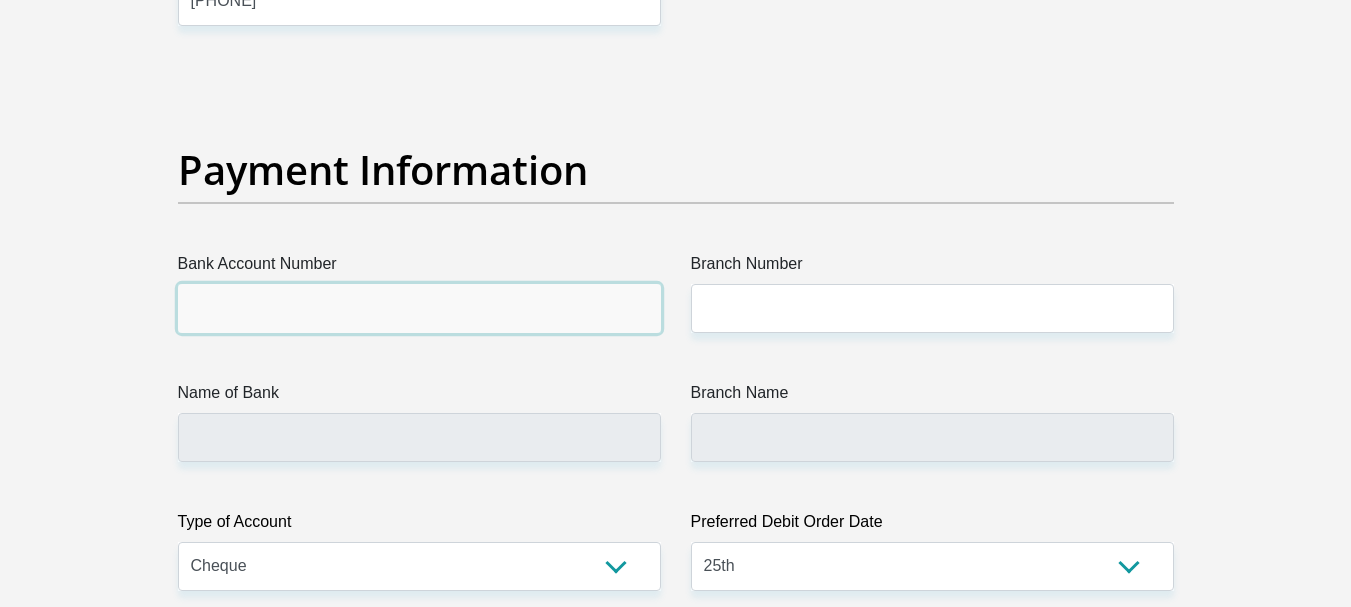 scroll, scrollTop: 4600, scrollLeft: 0, axis: vertical 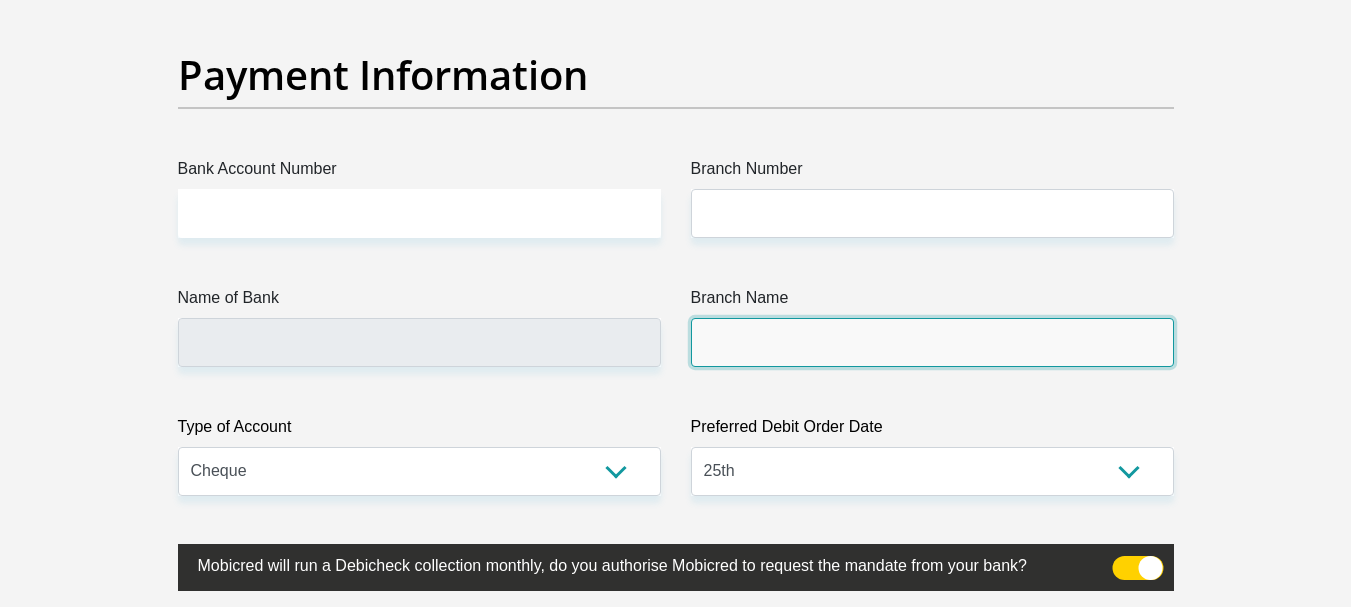 click on "Branch Name" at bounding box center (932, 342) 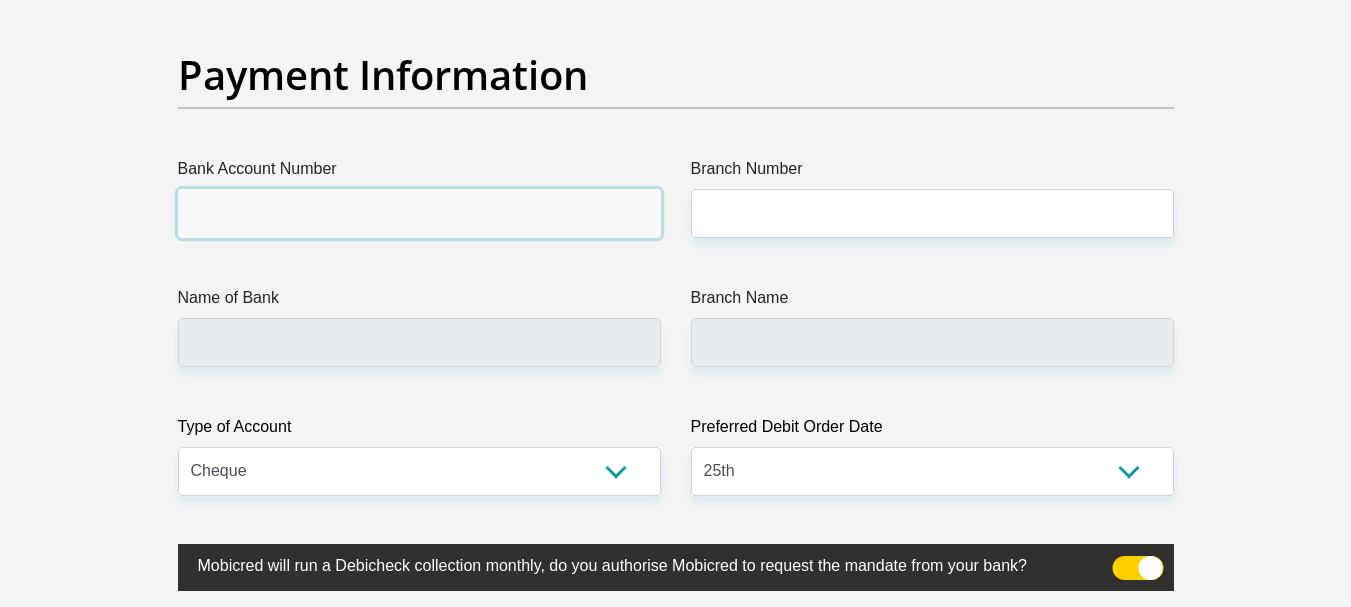 click on "Bank Account Number" at bounding box center (419, 213) 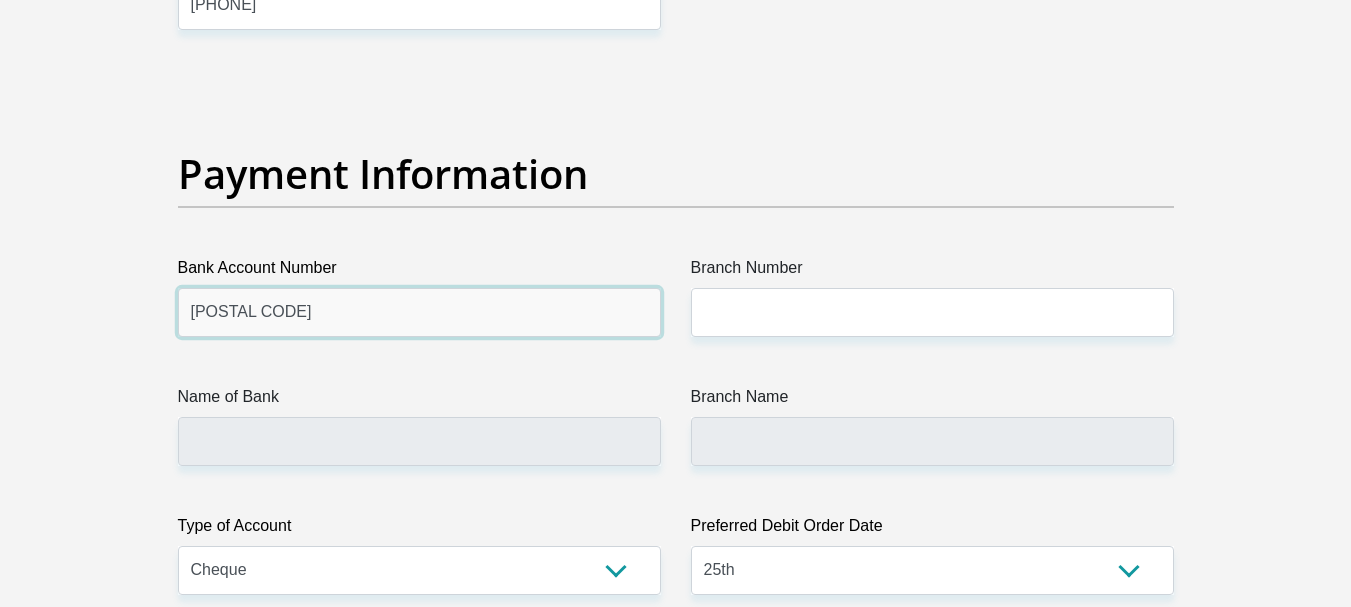 scroll, scrollTop: 4500, scrollLeft: 0, axis: vertical 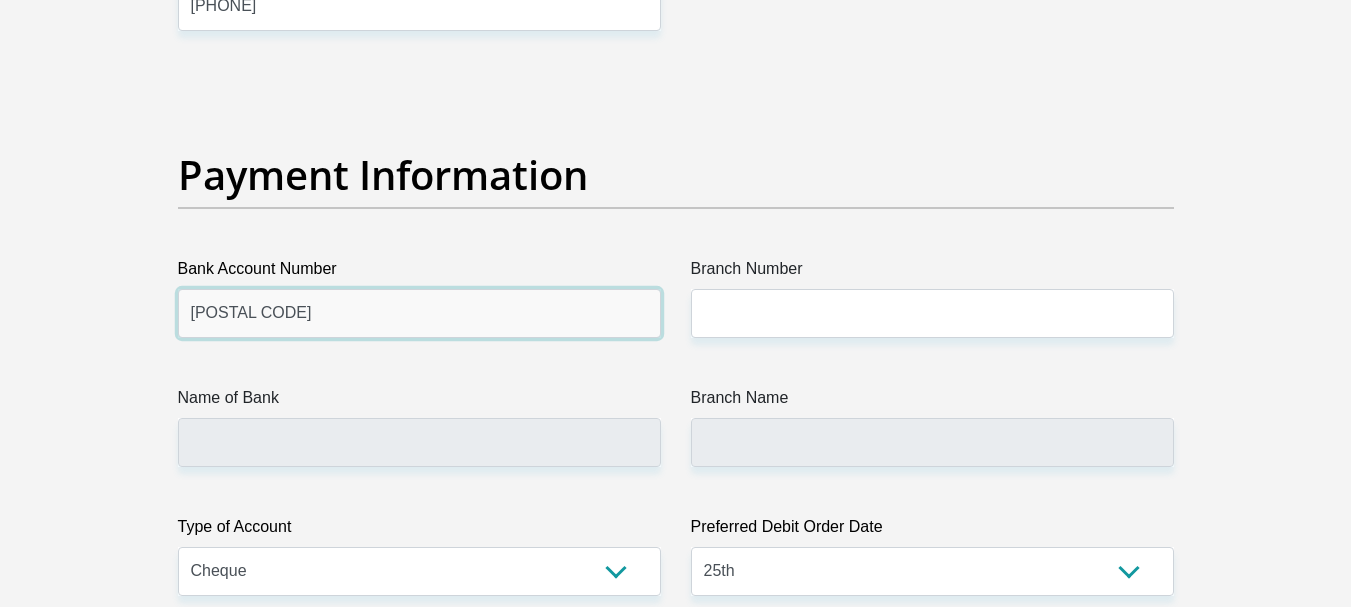 type on "[POSTAL CODE]" 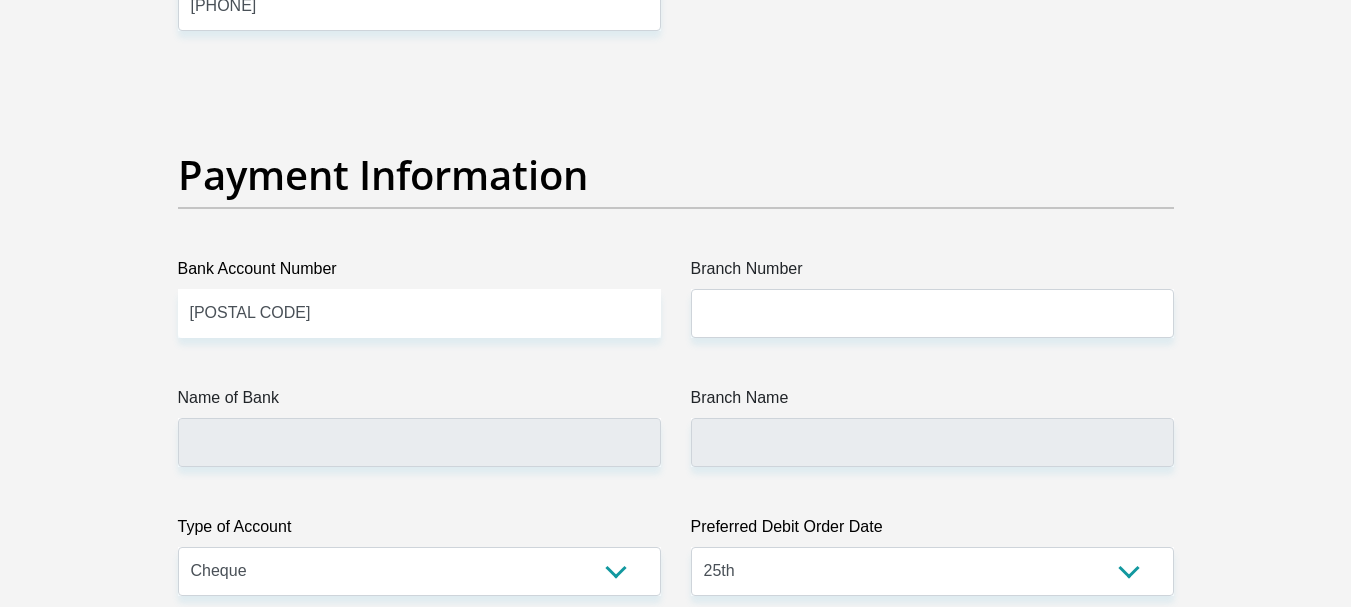 click on "Title
Mr
Ms
Mrs
Dr
Other
First Name
[FIRST]
Surname
[LAST]
ID Number
[ID NUMBER]
Please input valid ID number
Race
Black
Coloured
Indian
White
Other
Contact Number
[PHONE]
Please input valid contact number
Nationality
South Africa
Afghanistan
Aland Islands  Albania  Algeria" at bounding box center [676, -933] 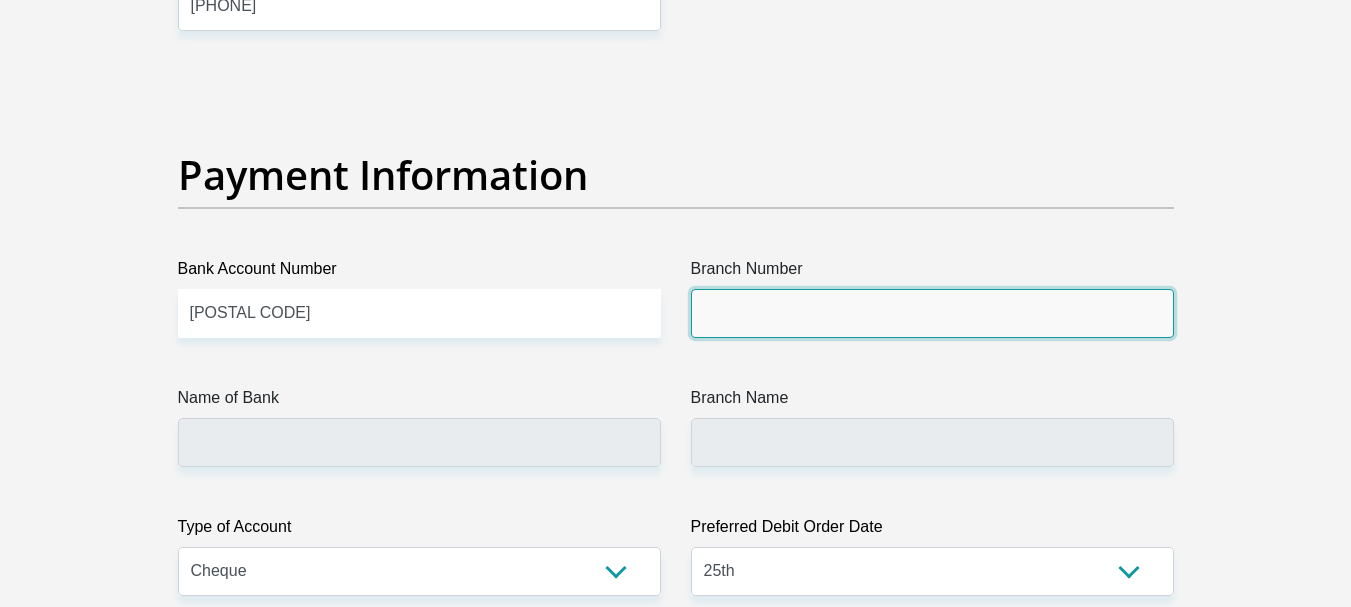 click on "Branch Number" at bounding box center (932, 313) 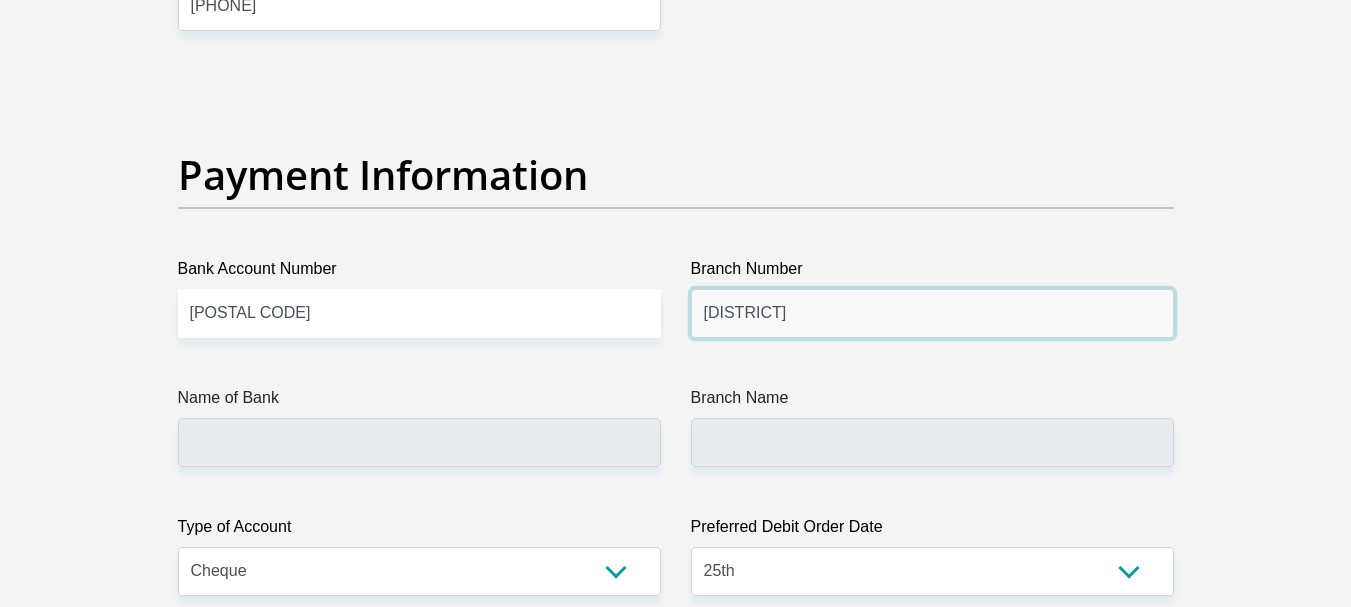 type on "[DISTRICT]" 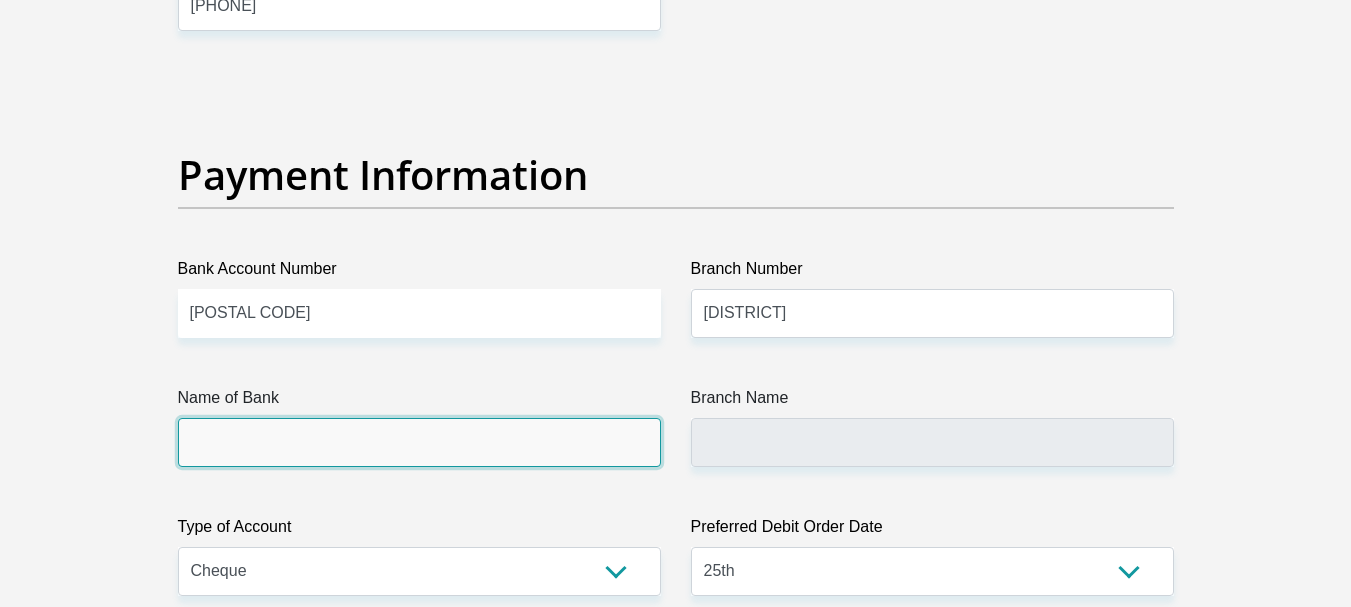 click on "Name of Bank" at bounding box center (419, 442) 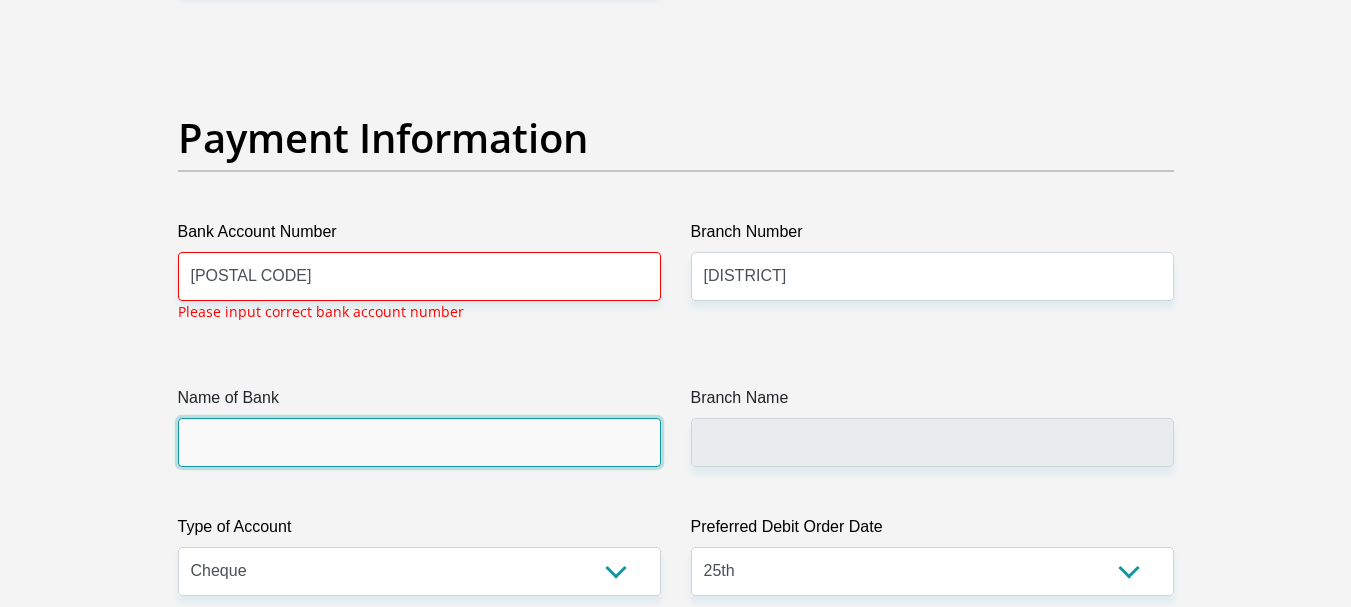 scroll, scrollTop: 4538, scrollLeft: 0, axis: vertical 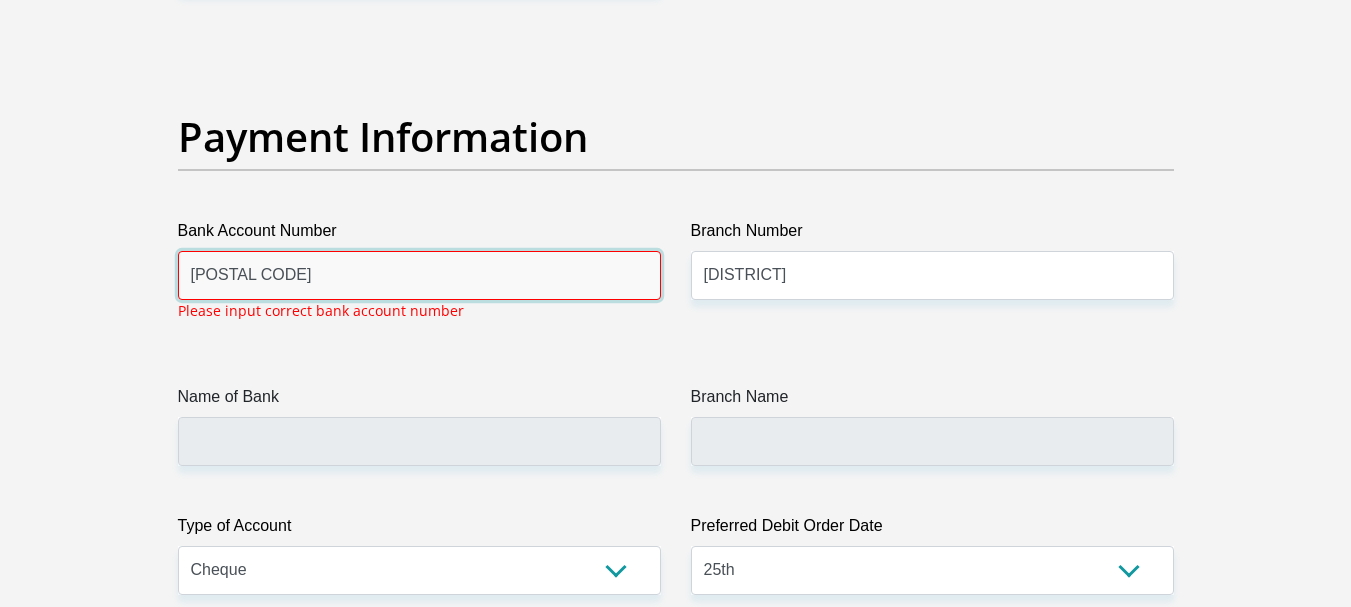 click on "[POSTAL CODE]" at bounding box center [419, 275] 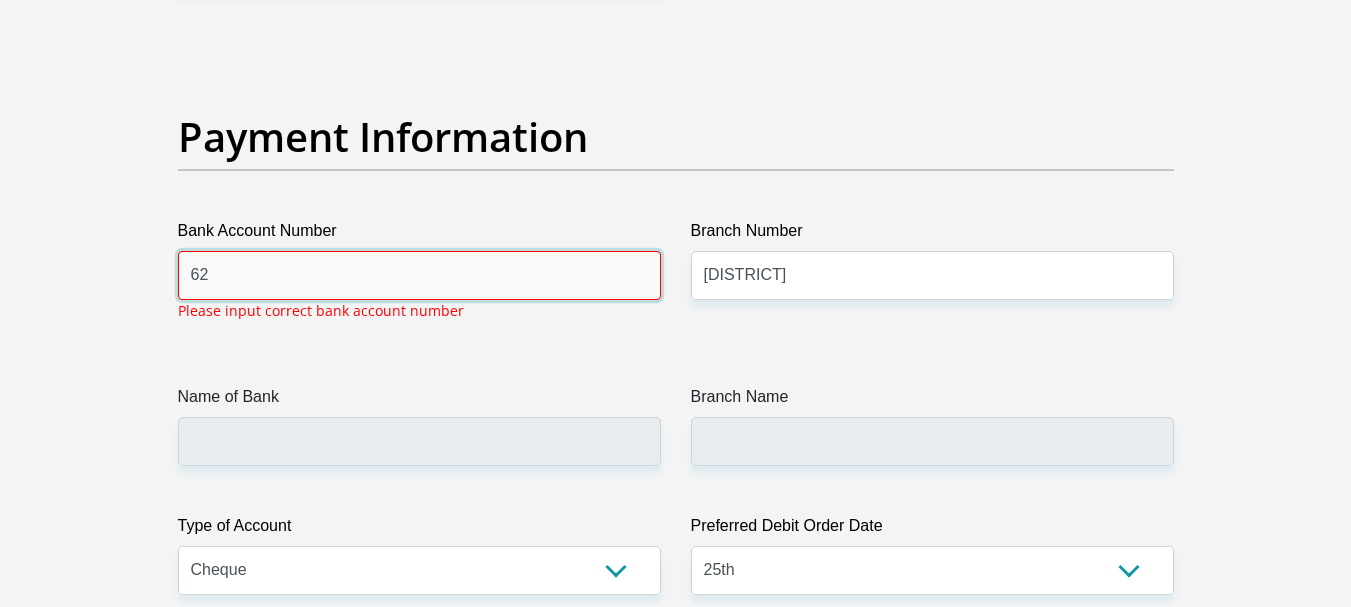 type on "6" 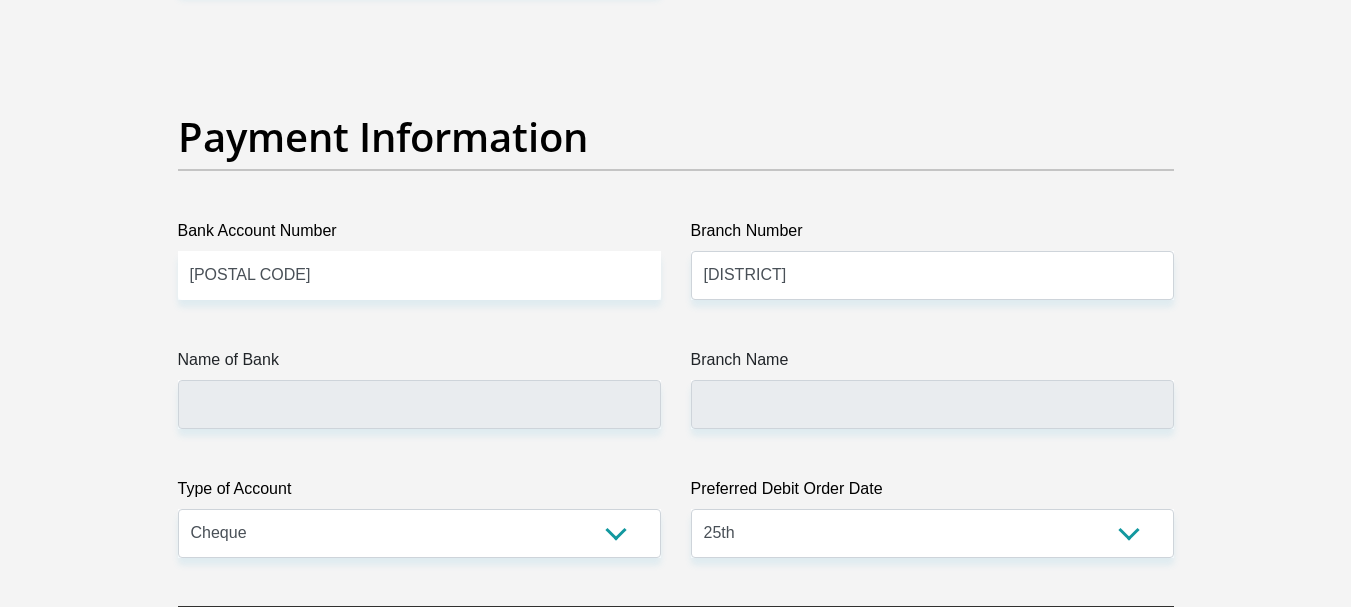 click on "Title
Mr
Ms
Mrs
Dr
Other
First Name
[FIRST]
Surname
[LAST]
ID Number
[ID NUMBER]
Please input valid ID number
Race
Black
Coloured
Indian
White
Other
Contact Number
[PHONE]
Please input valid contact number
Nationality
South Africa
Afghanistan
Aland Islands  Albania  Algeria" at bounding box center (676, -971) 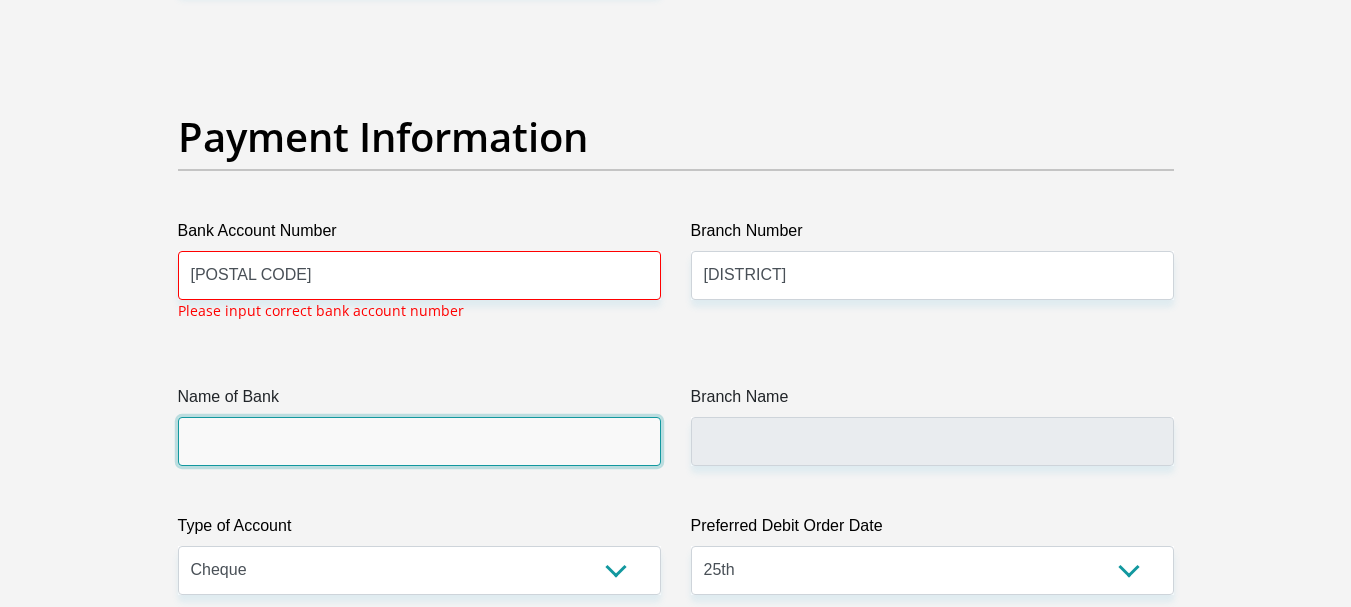 click on "Name of Bank" at bounding box center (419, 441) 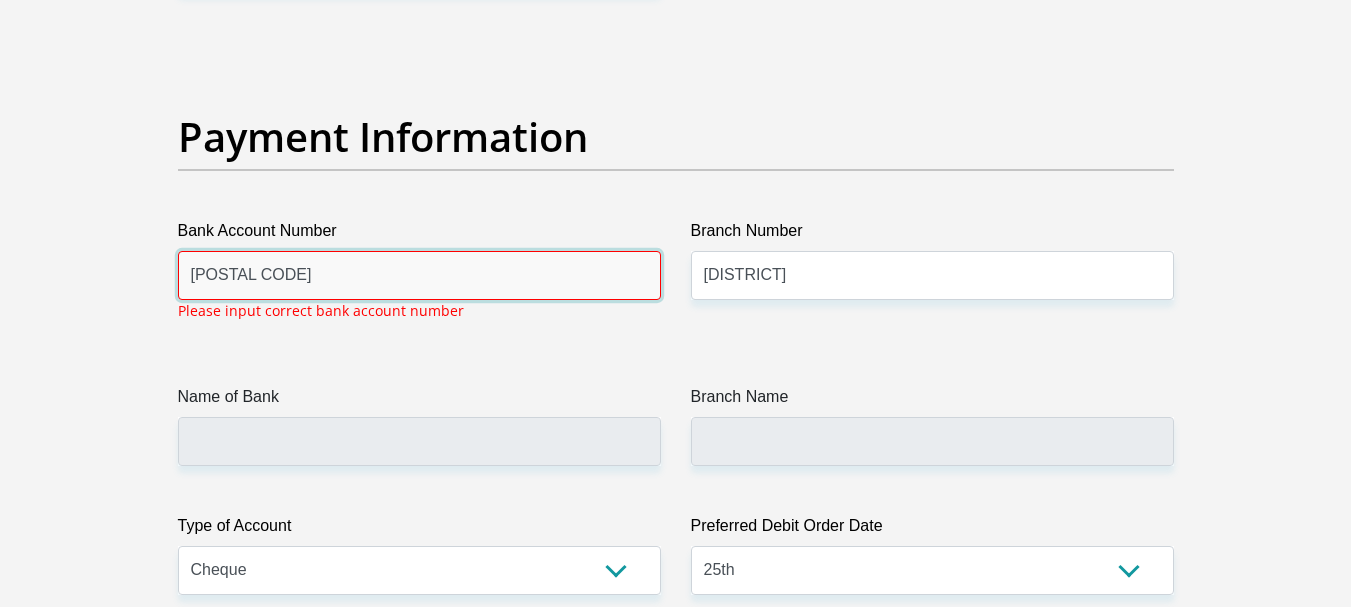 click on "[POSTAL CODE]" at bounding box center (419, 275) 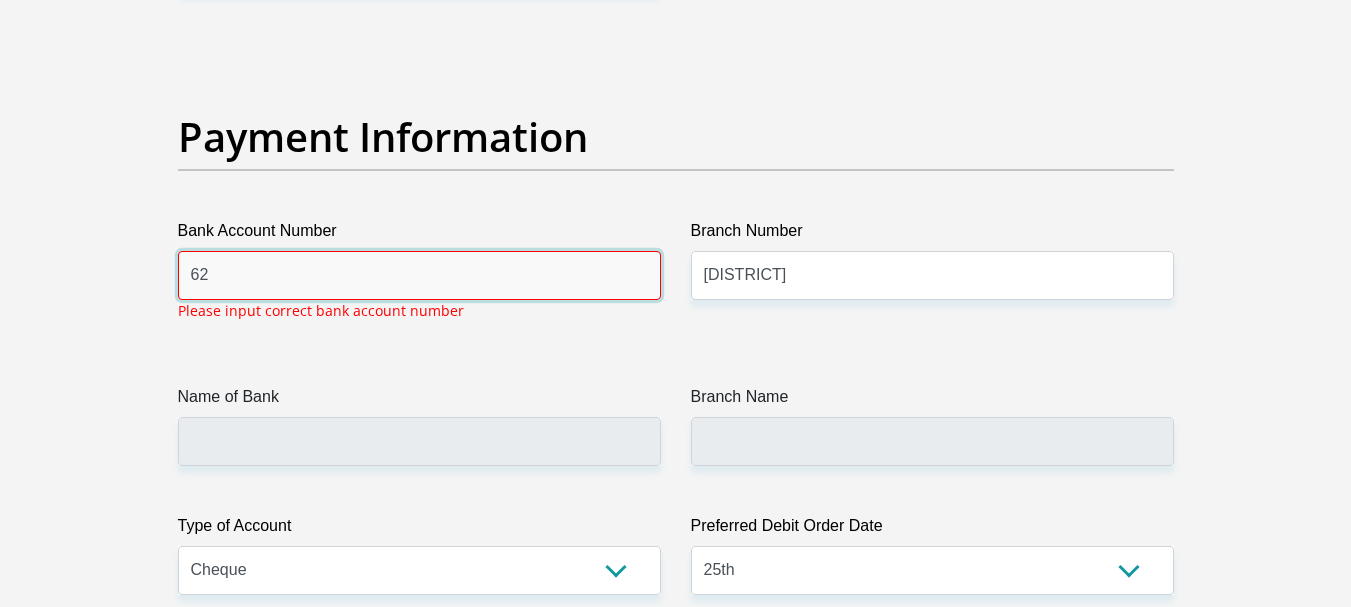 type on "6" 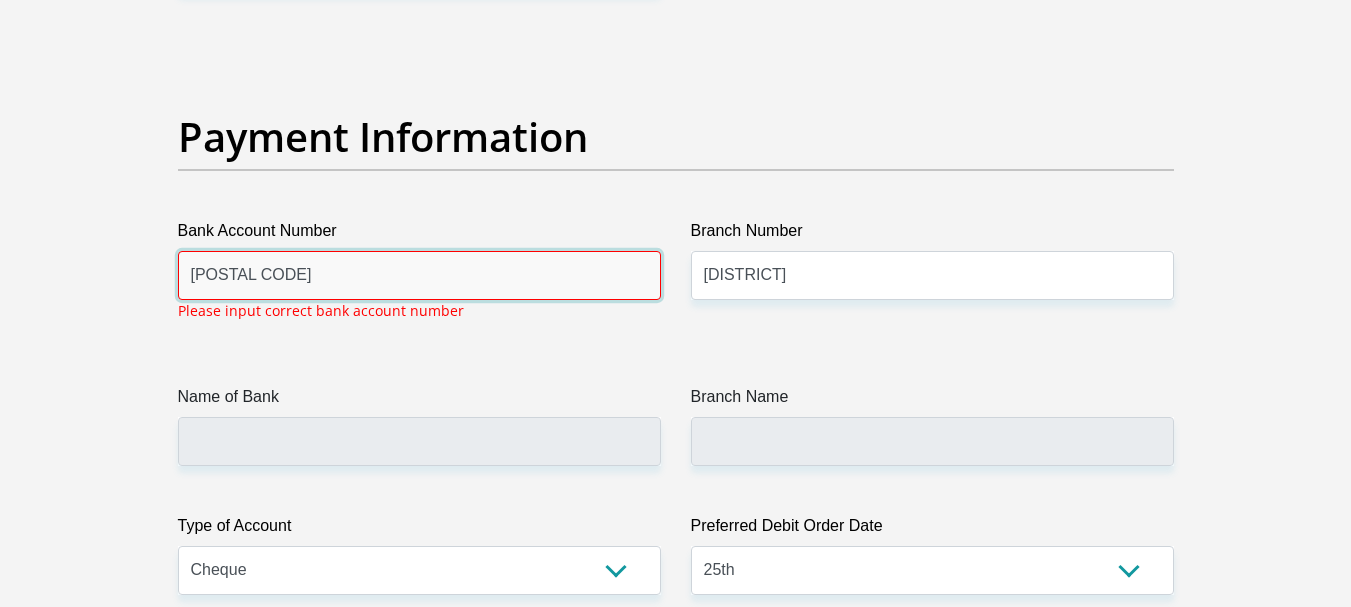 type on "[POSTAL CODE]" 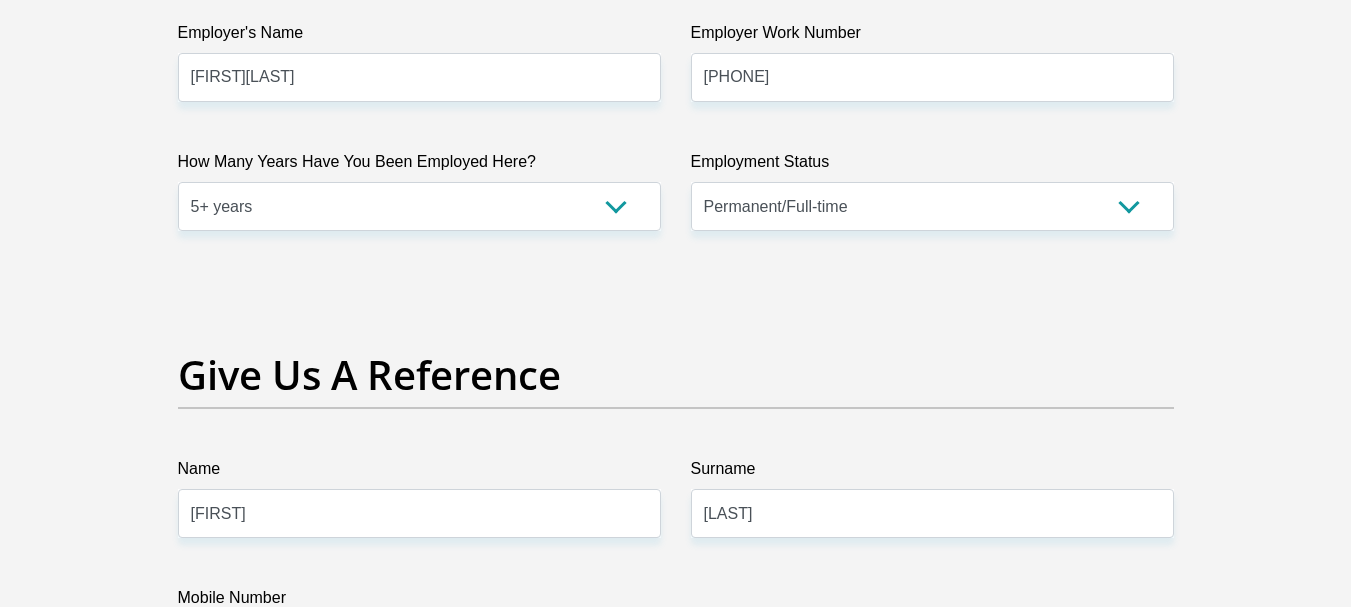 scroll, scrollTop: 3638, scrollLeft: 0, axis: vertical 